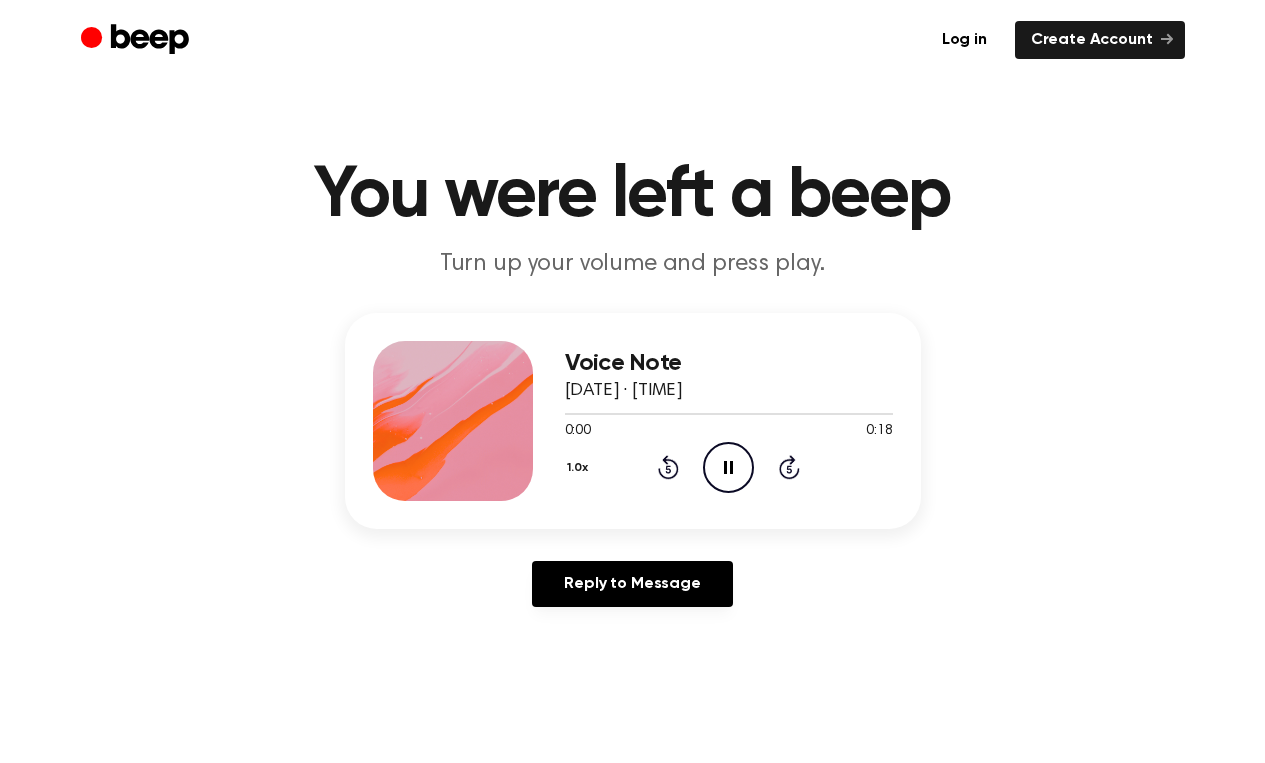 scroll, scrollTop: 0, scrollLeft: 0, axis: both 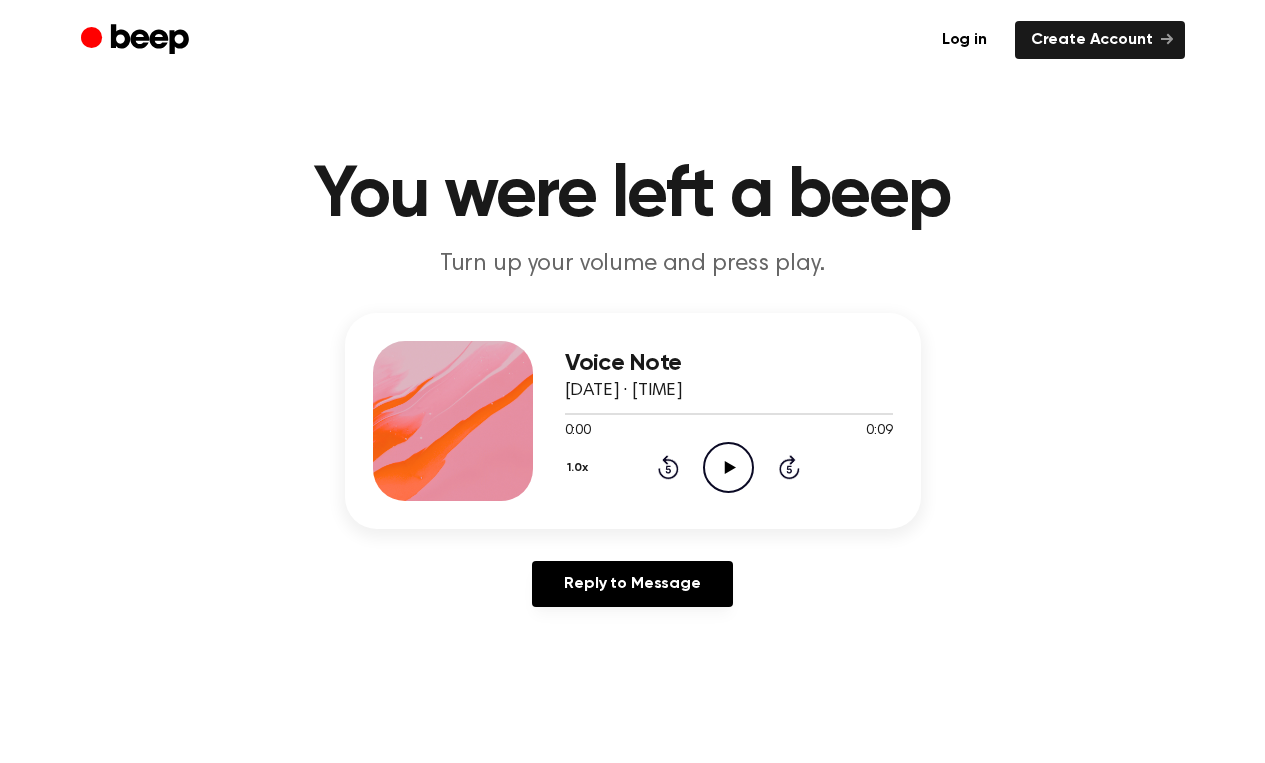 click on "Play Audio" 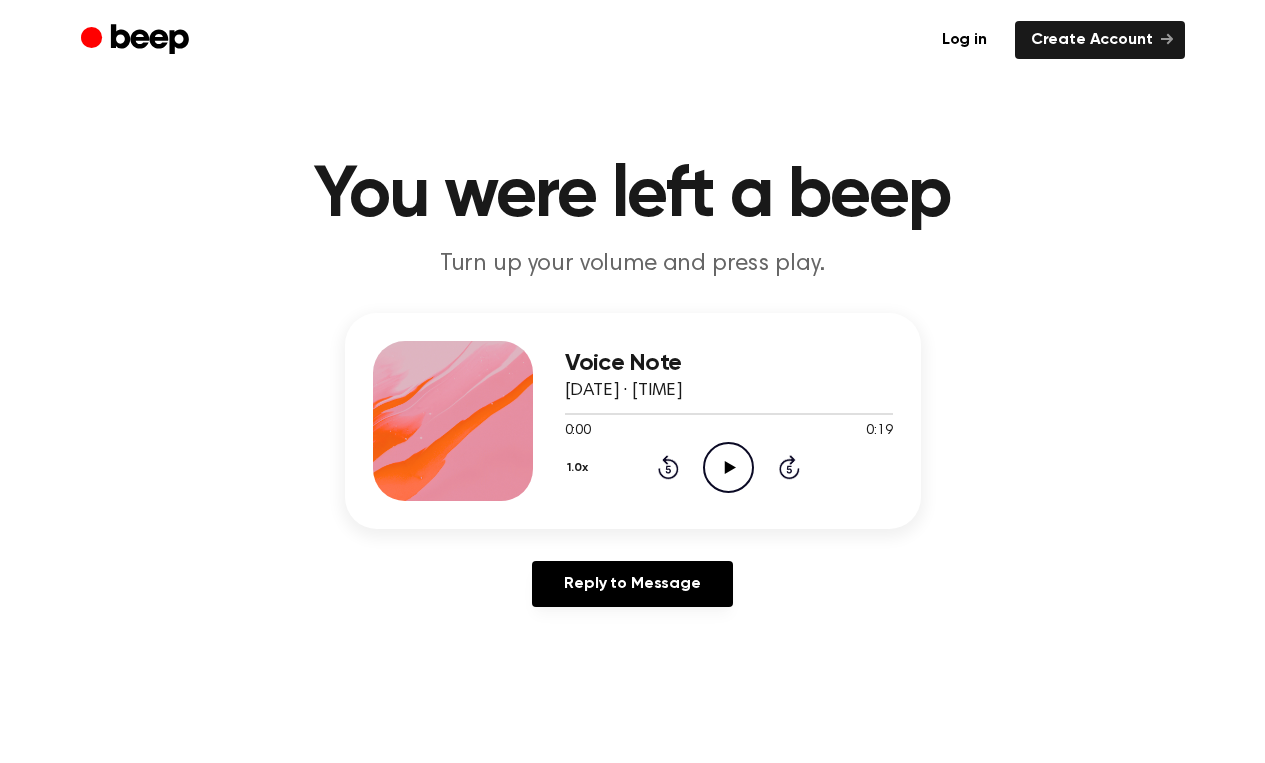 scroll, scrollTop: 0, scrollLeft: 0, axis: both 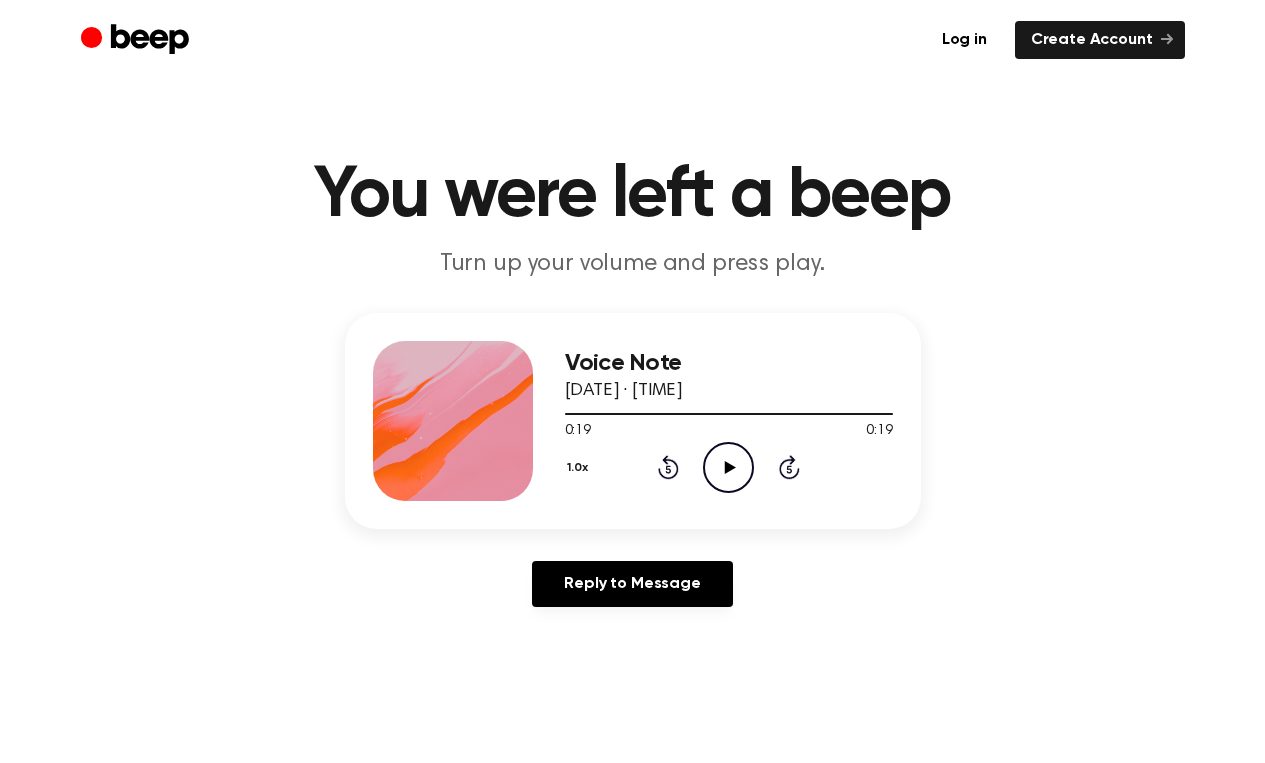 click on "Play Audio" 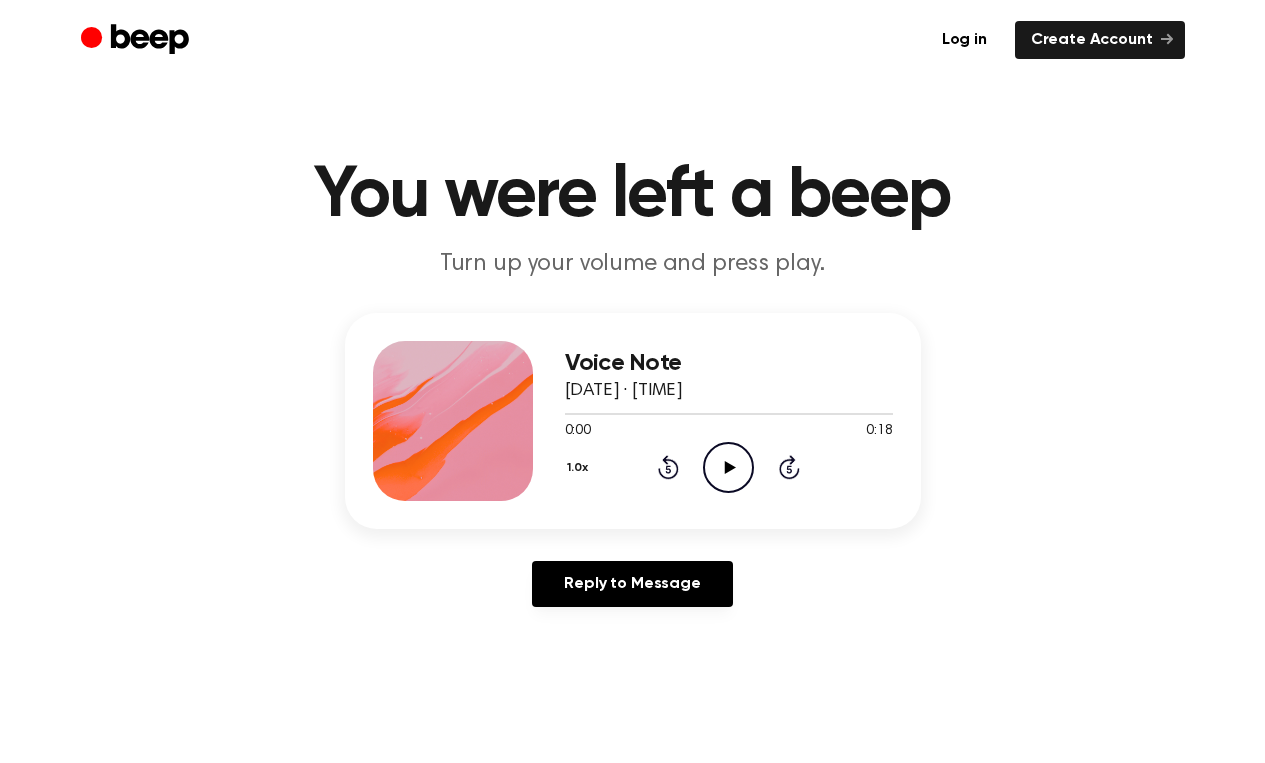 scroll, scrollTop: 0, scrollLeft: 0, axis: both 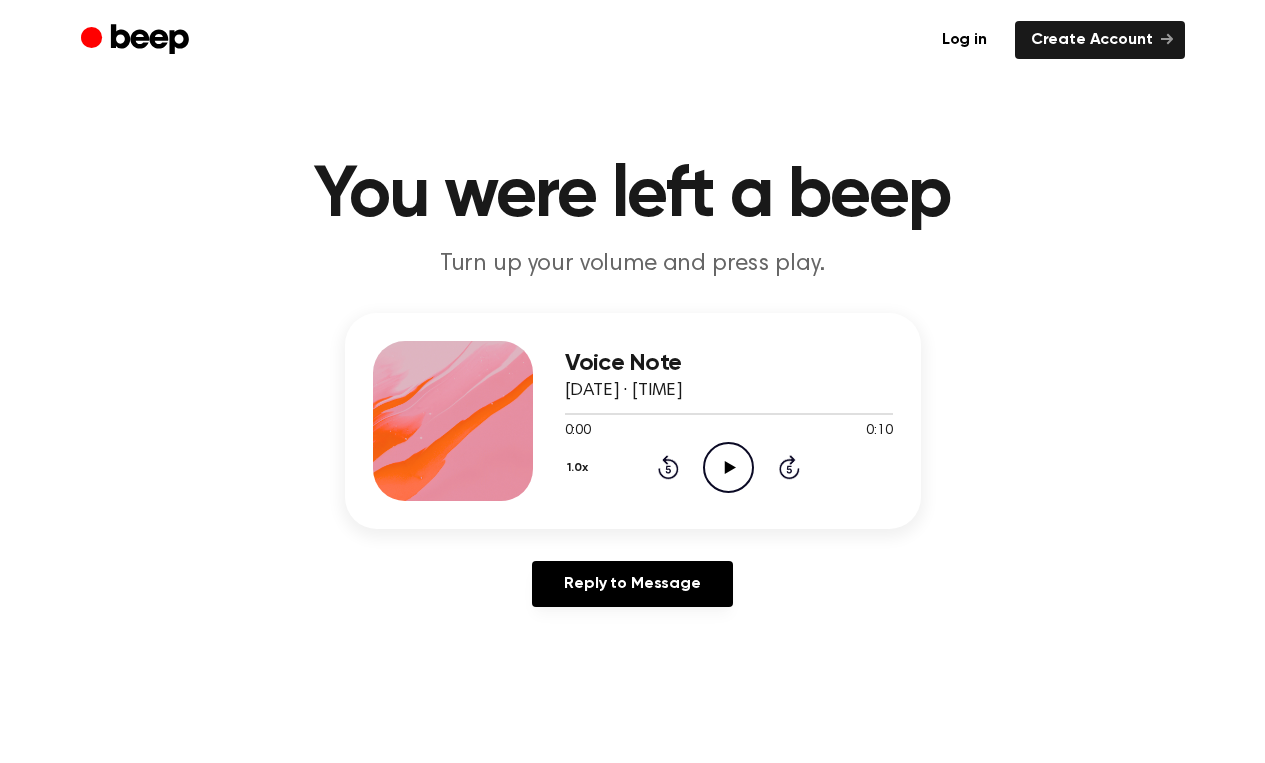 click on "Play Audio" 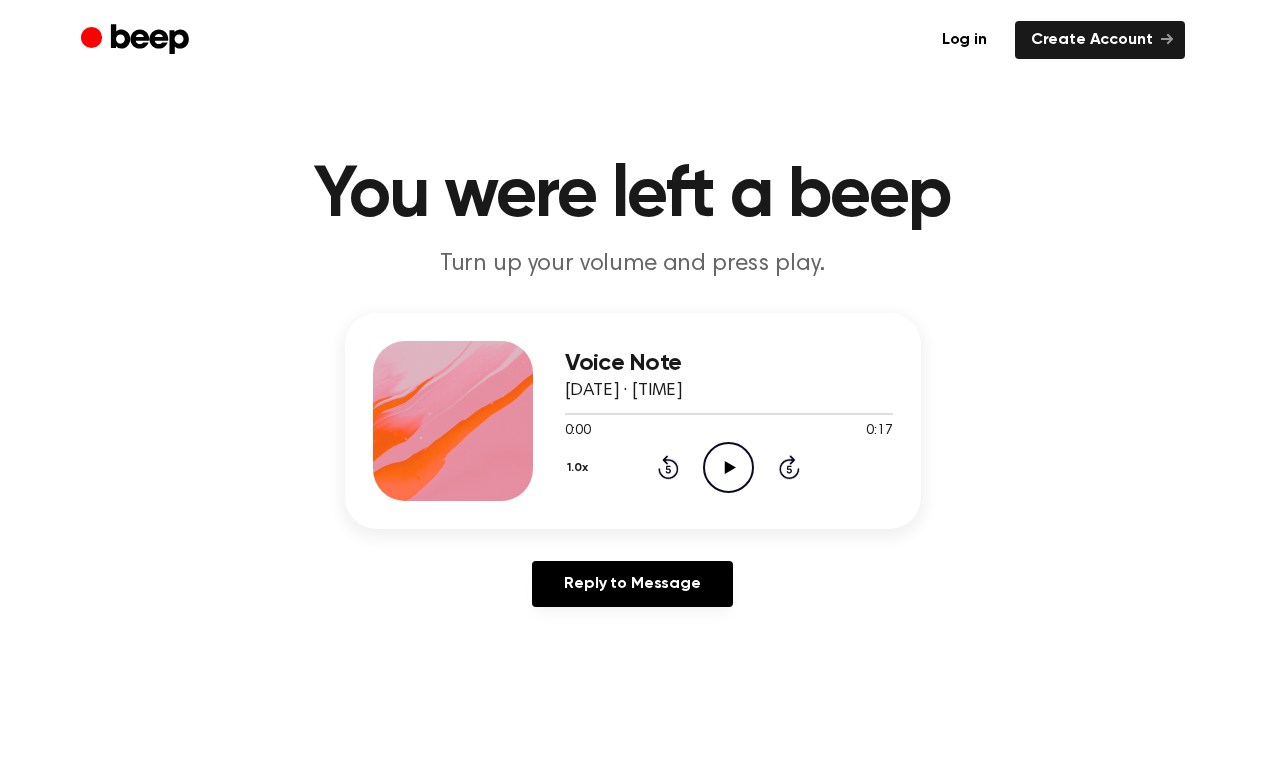 scroll, scrollTop: 0, scrollLeft: 0, axis: both 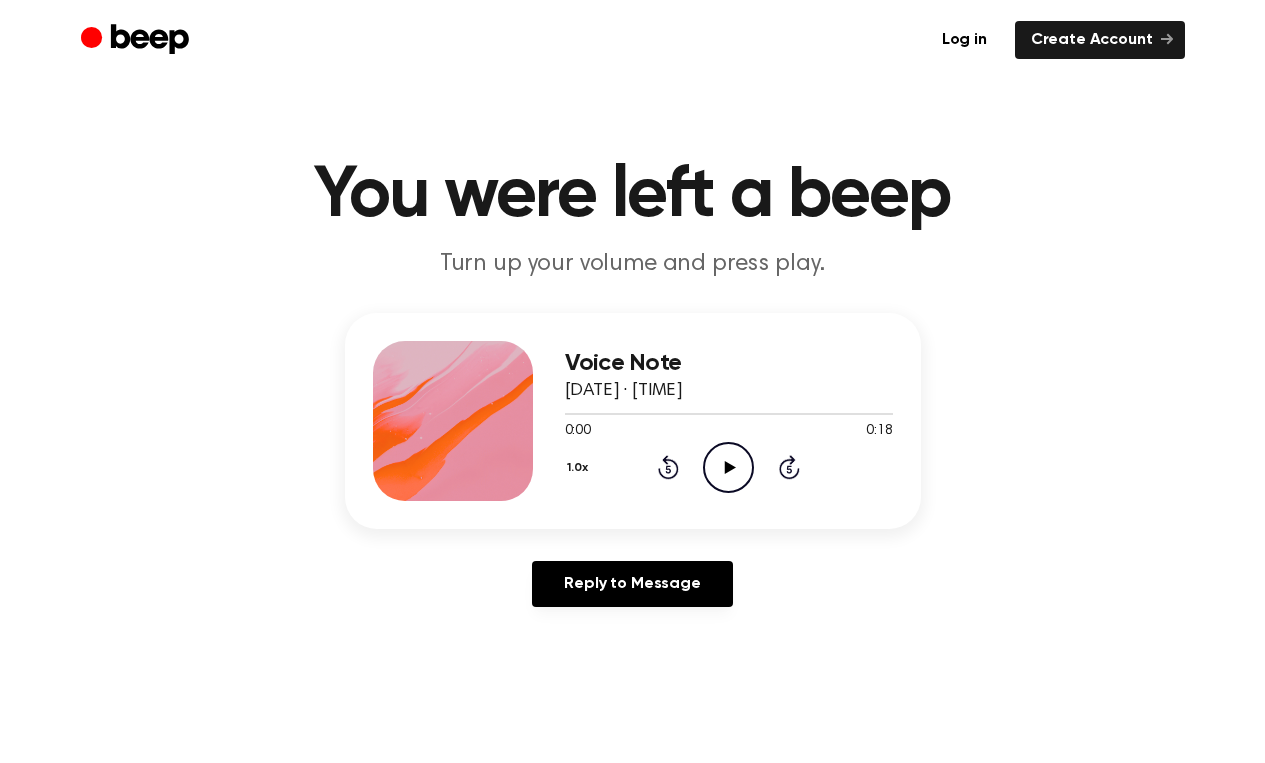 click on "Play Audio" 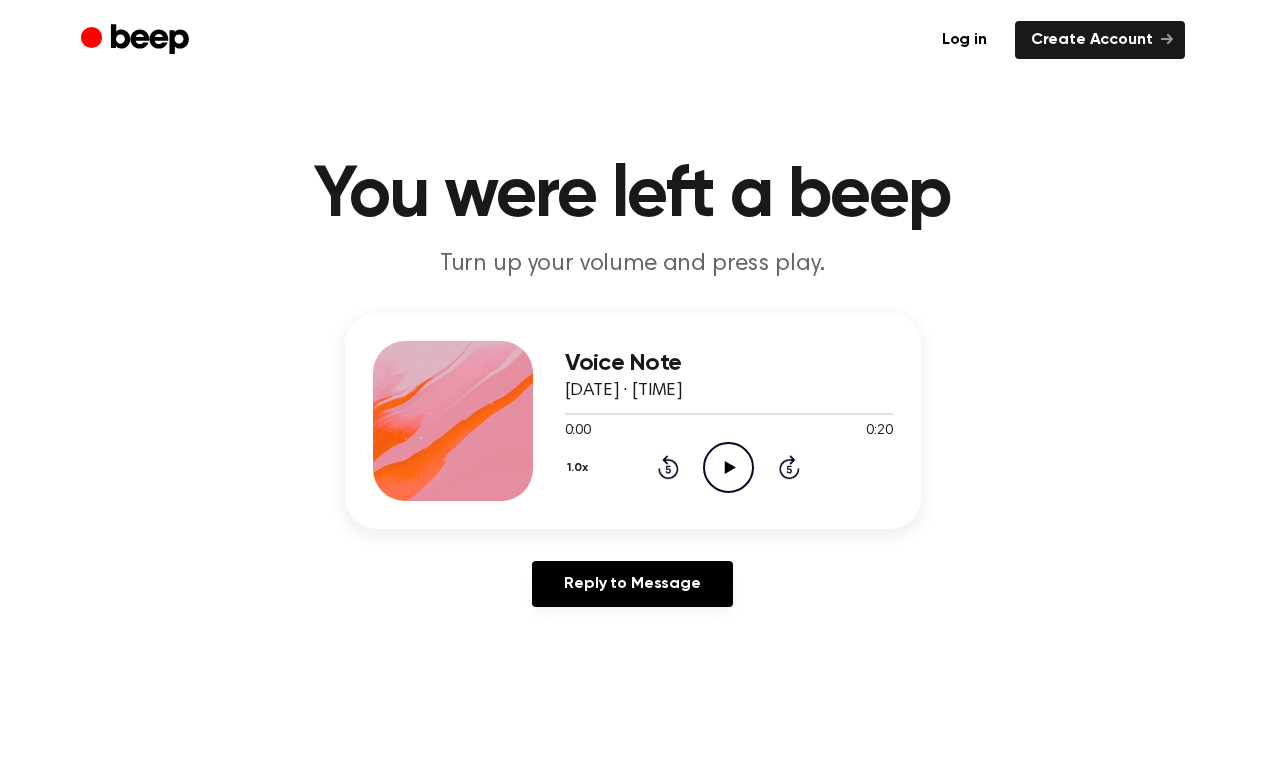 scroll, scrollTop: 0, scrollLeft: 0, axis: both 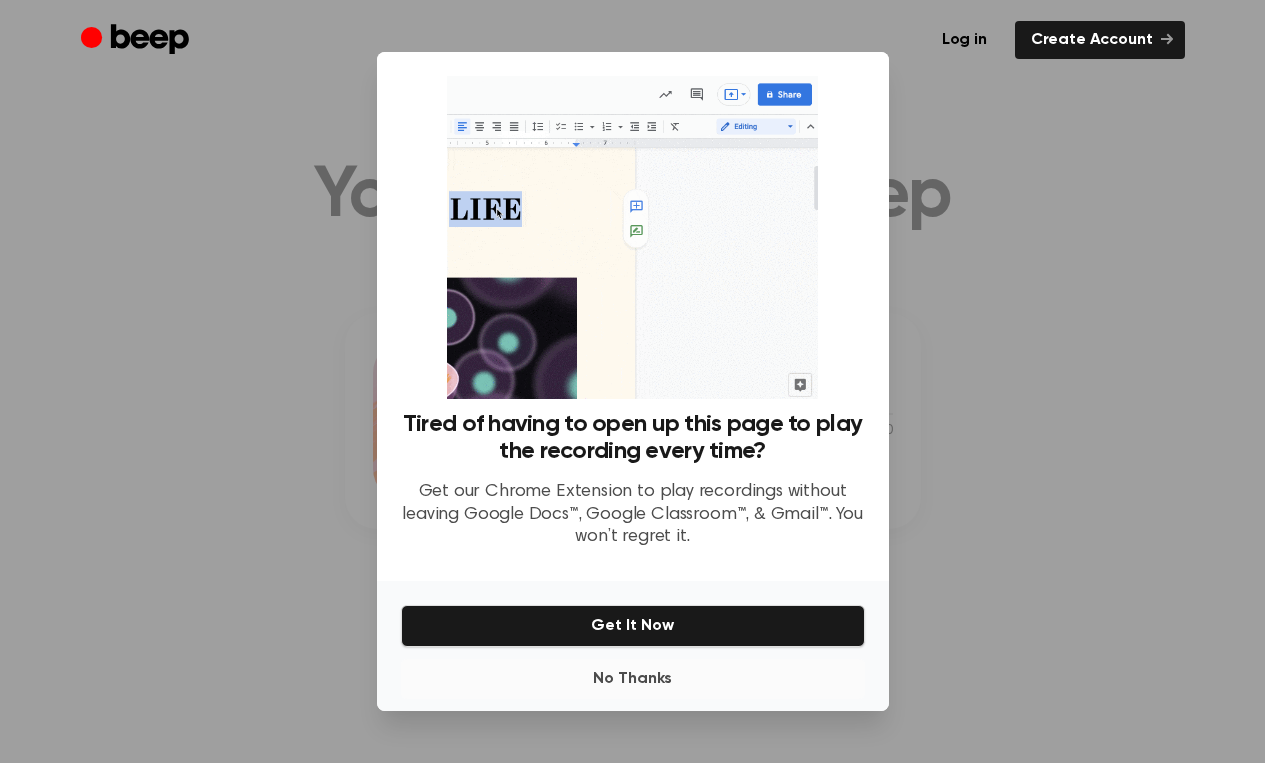click on "No Thanks" at bounding box center [633, 679] 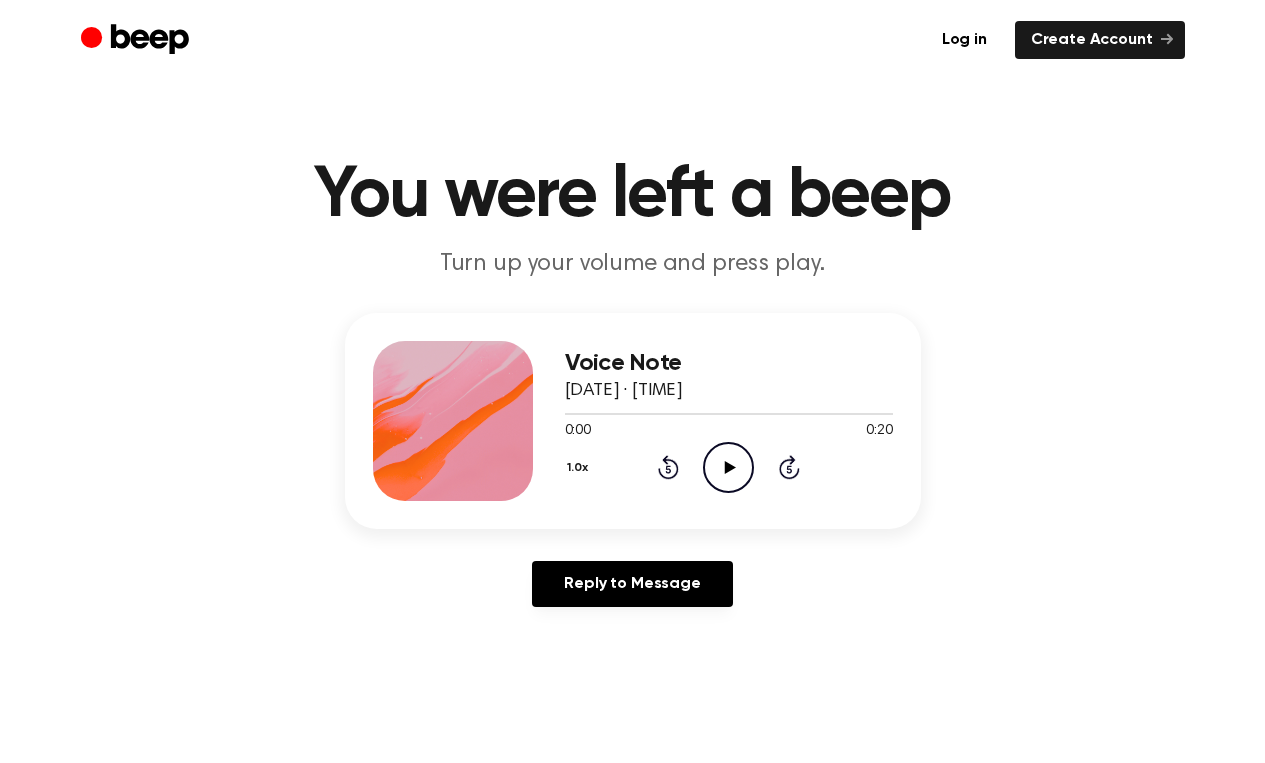 click on "Play Audio" 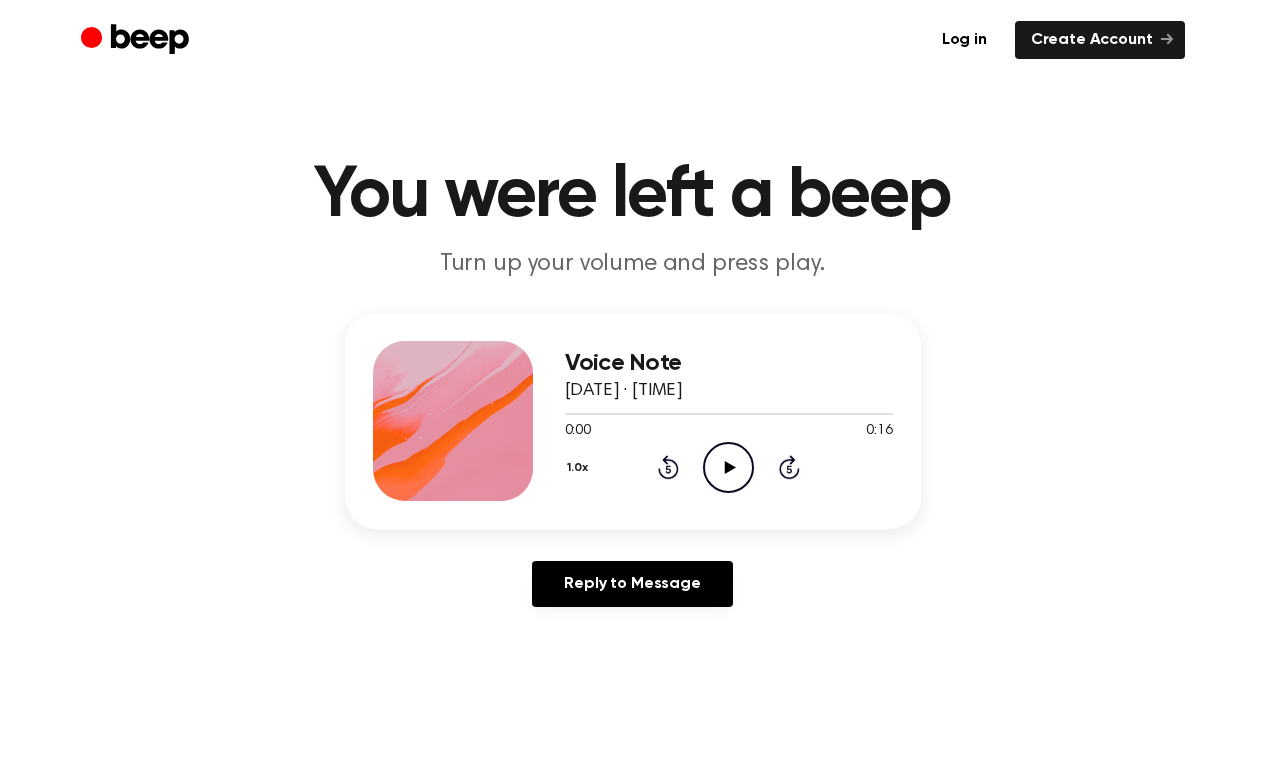 scroll, scrollTop: 0, scrollLeft: 0, axis: both 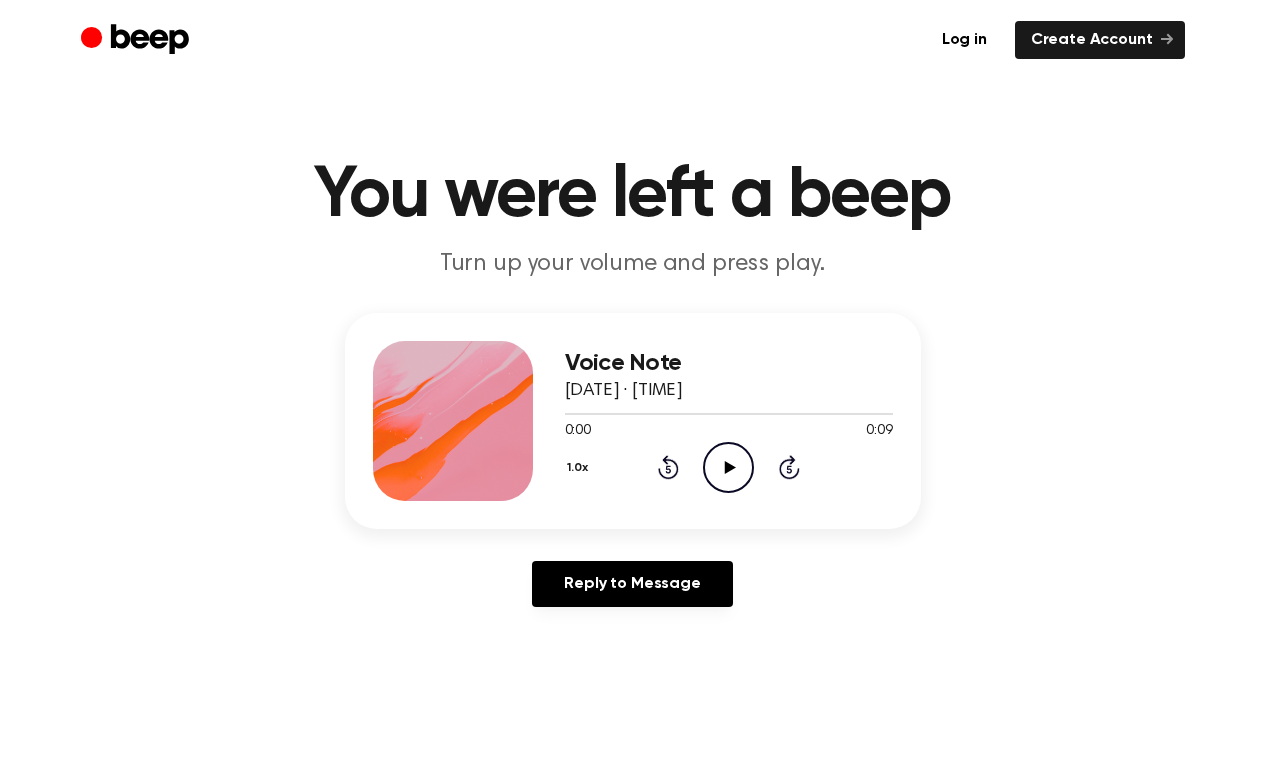 click on "Play Audio" 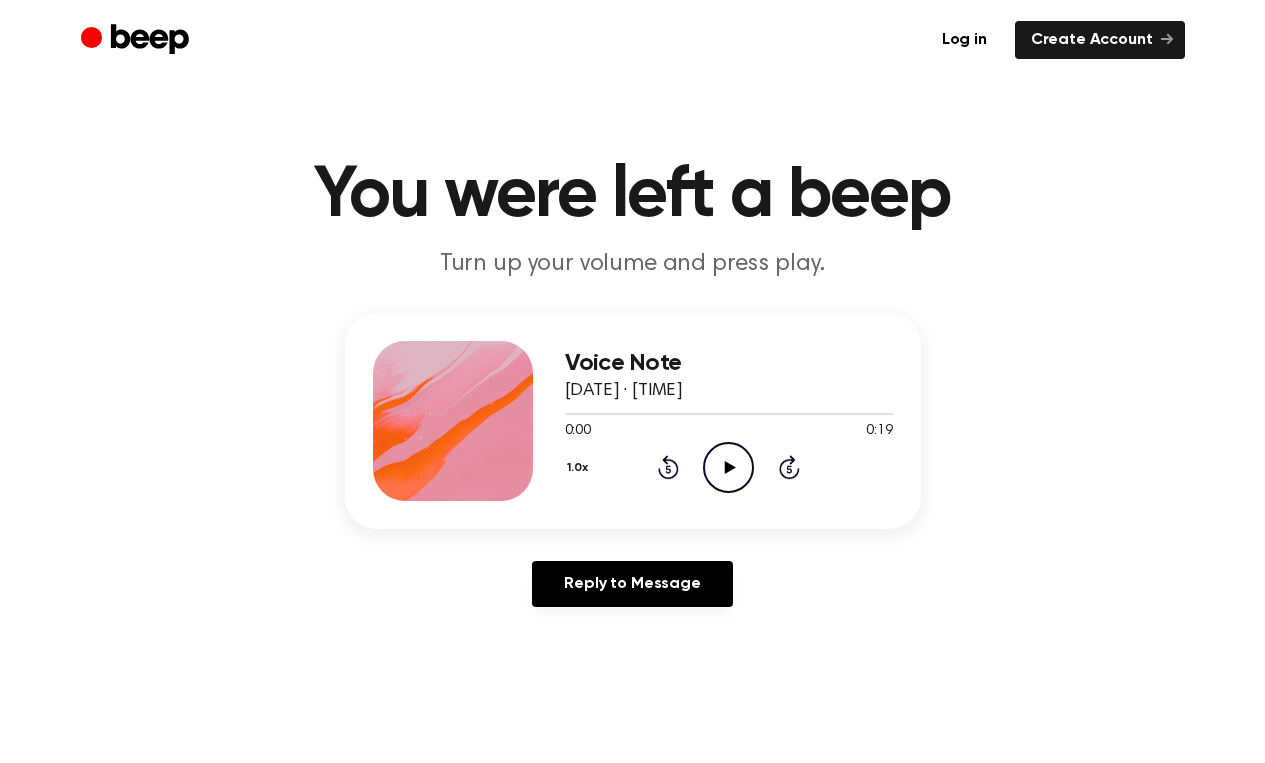 scroll, scrollTop: 0, scrollLeft: 0, axis: both 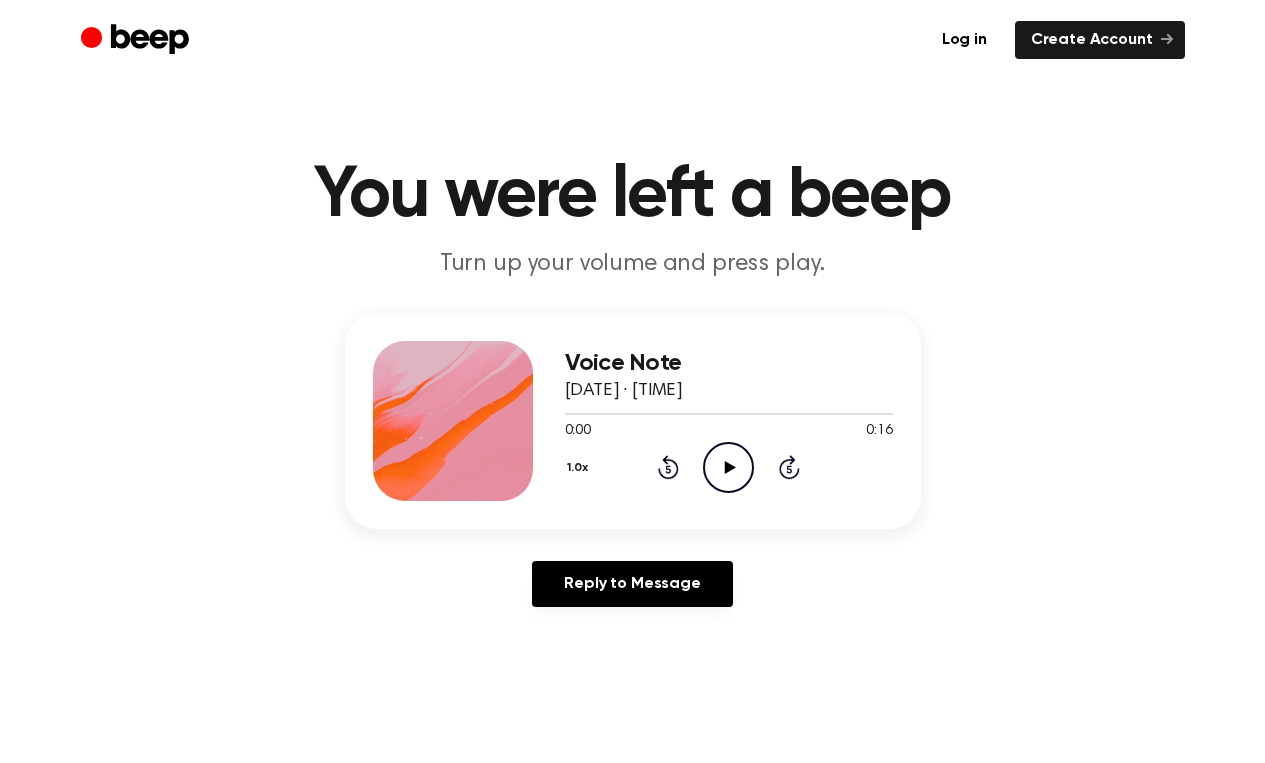 click on "Play Audio" 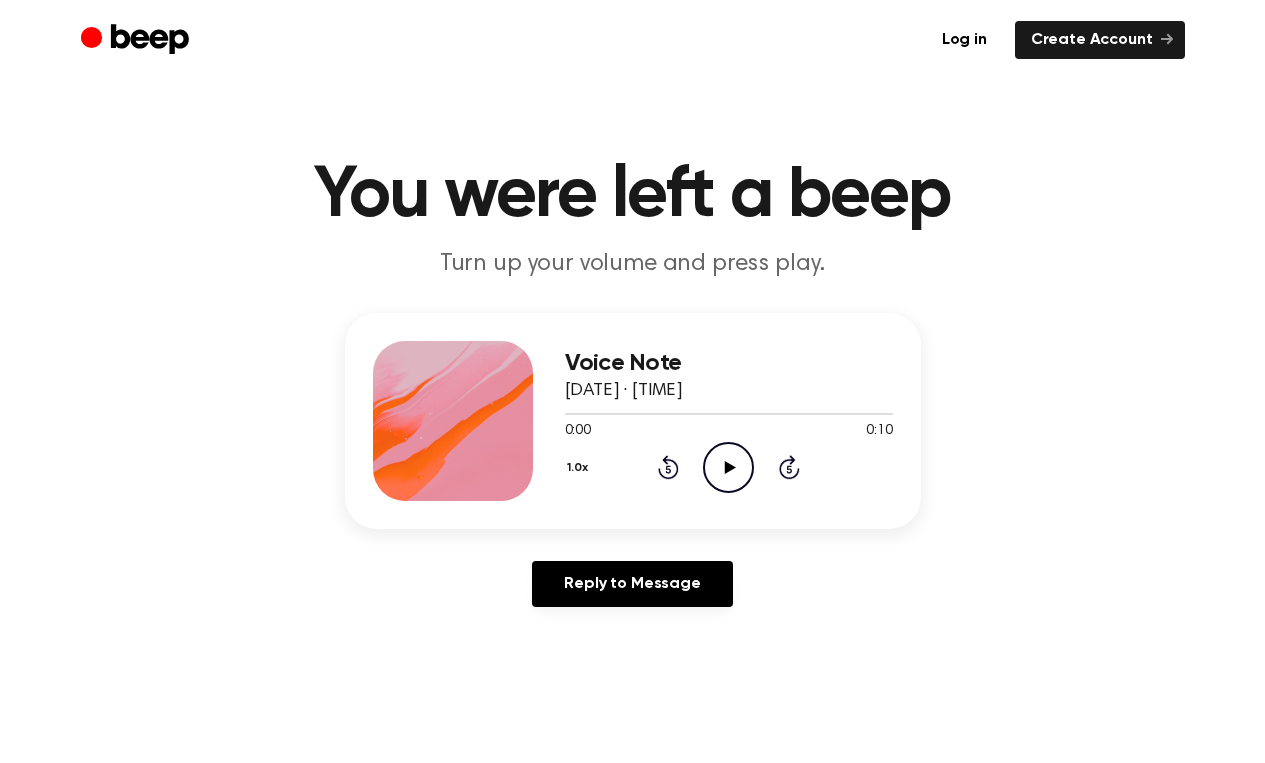 scroll, scrollTop: 0, scrollLeft: 0, axis: both 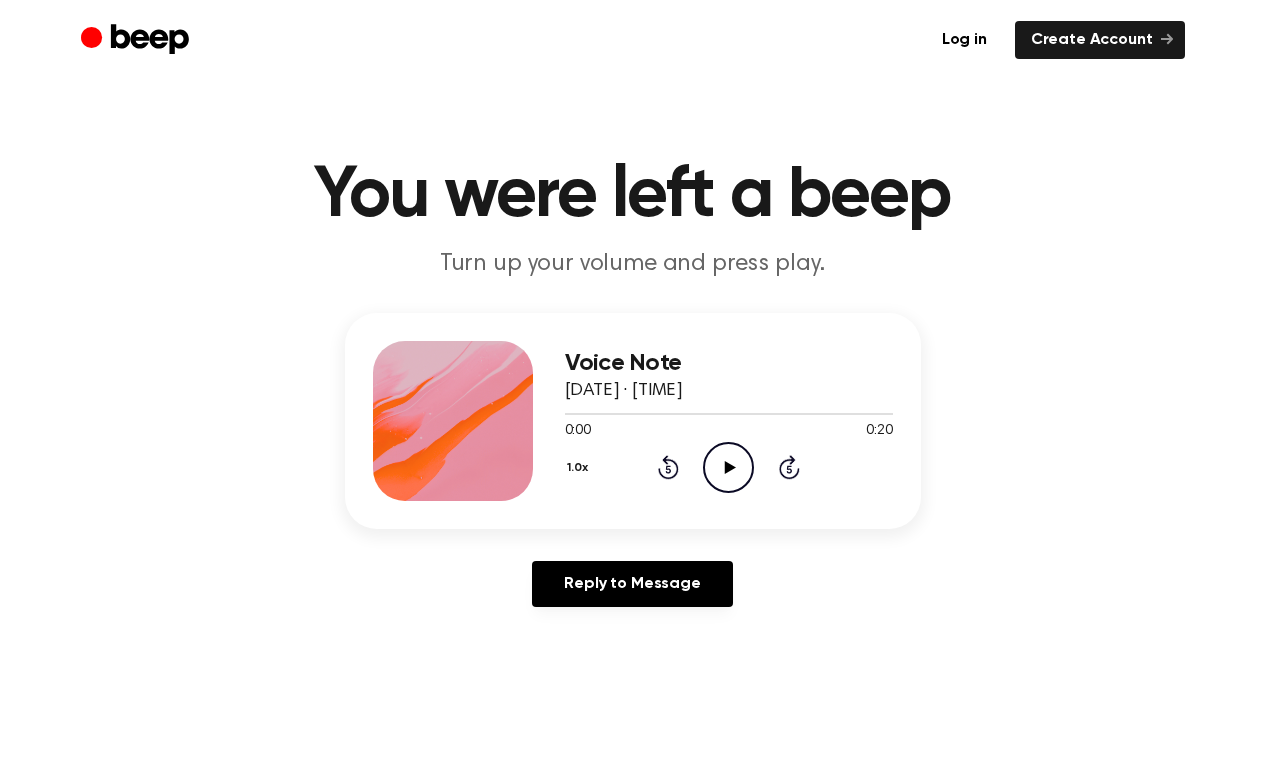 click on "Play Audio" 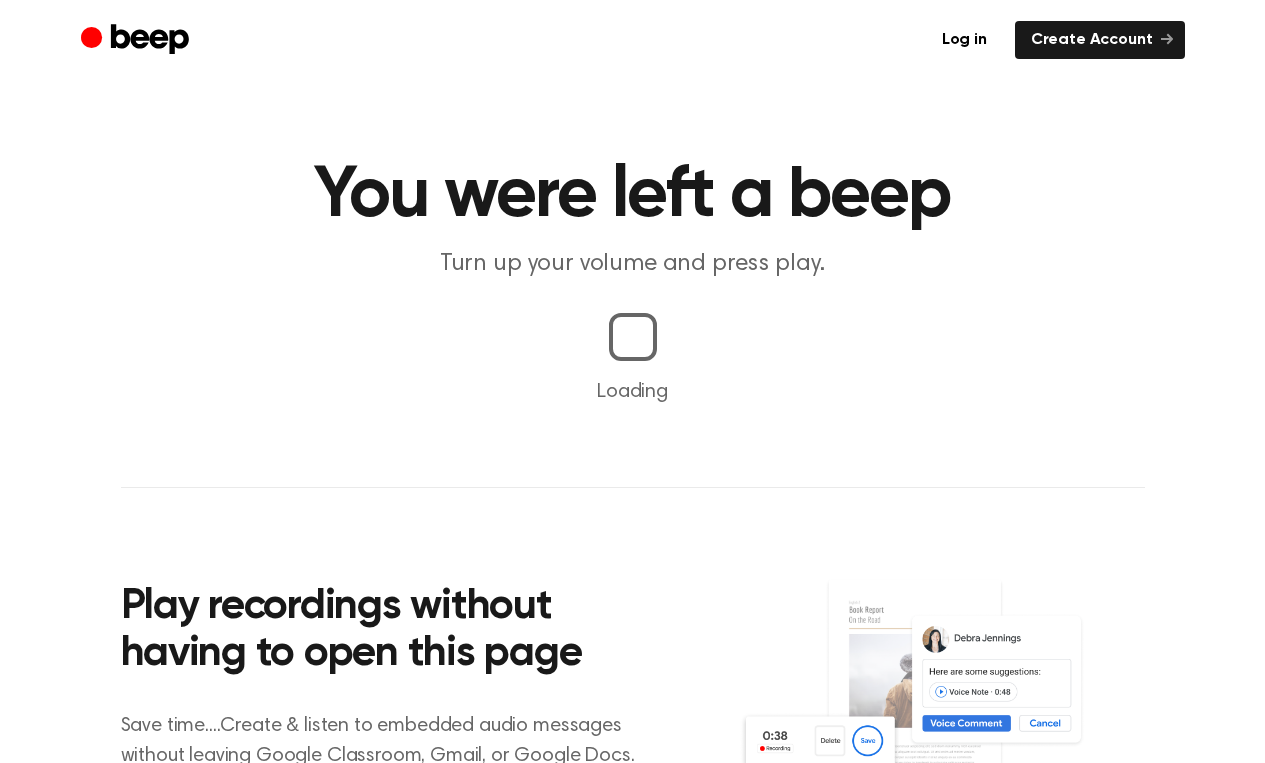 scroll, scrollTop: 0, scrollLeft: 0, axis: both 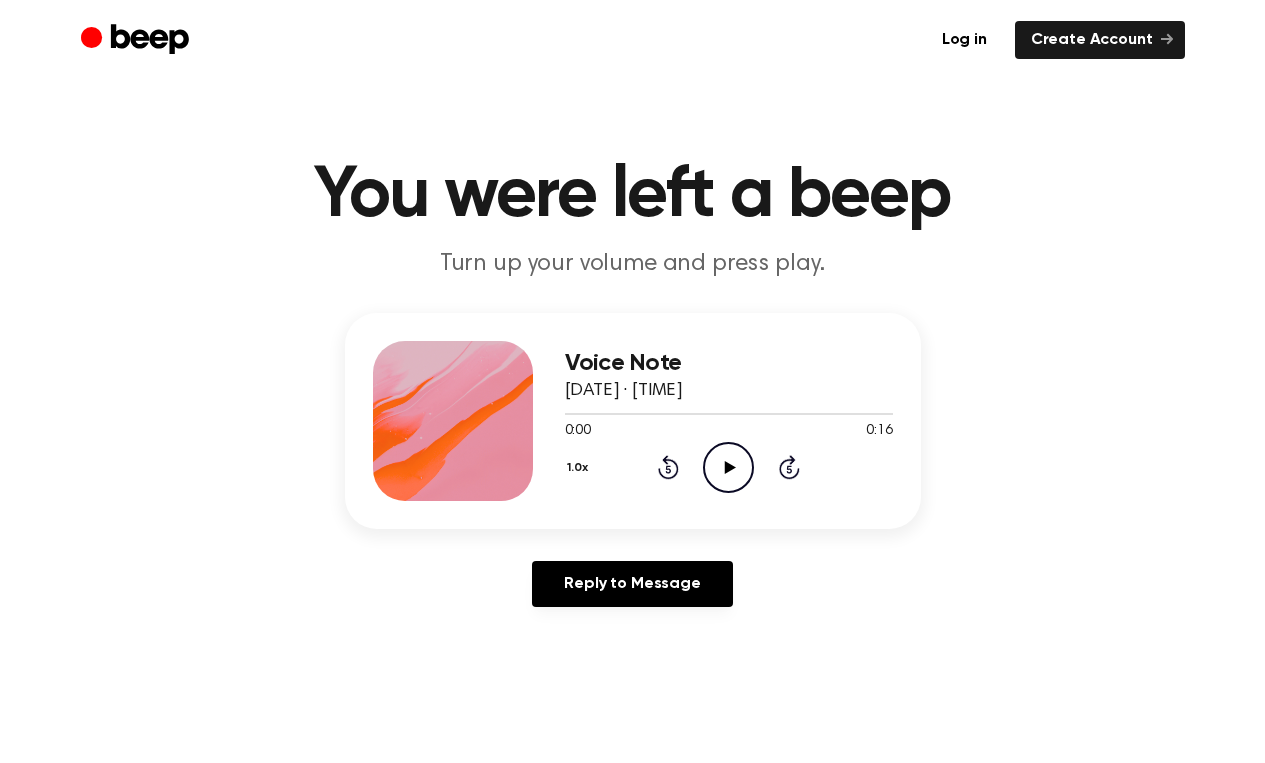 click on "Play Audio" 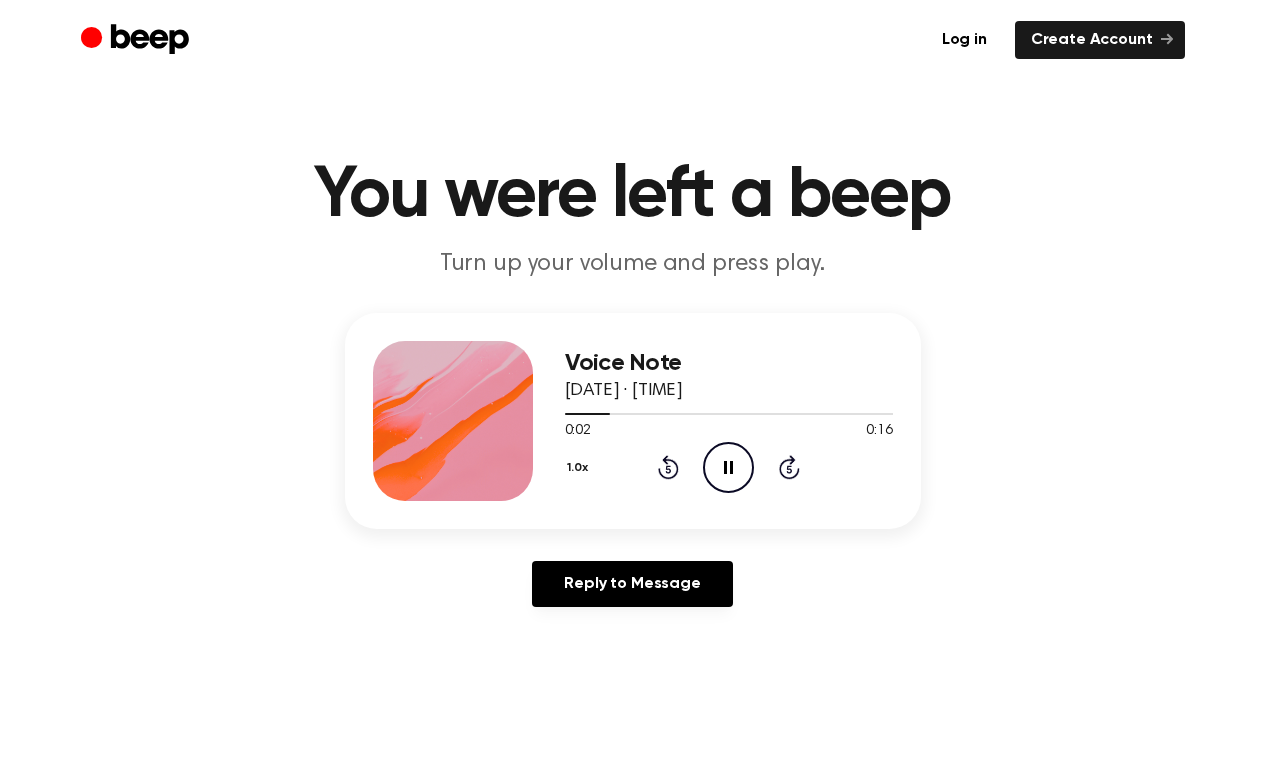 click on "Pause Audio" 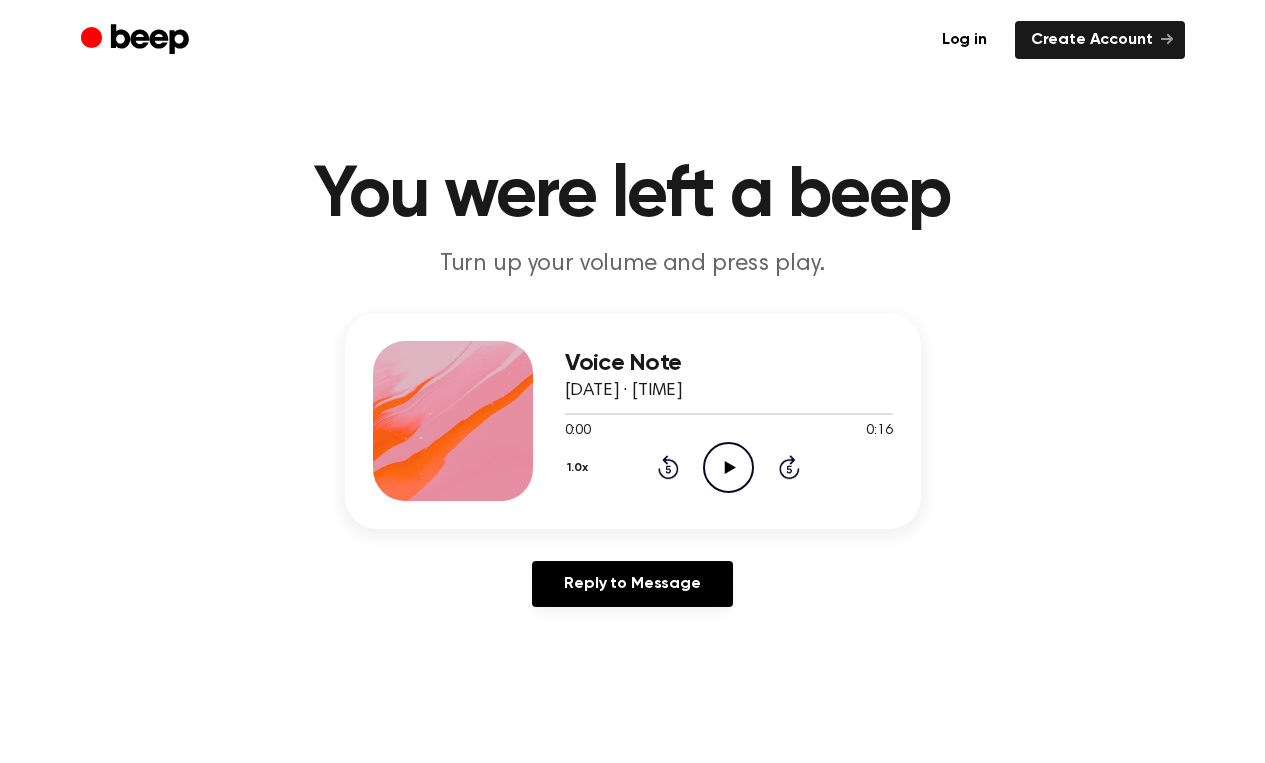 scroll, scrollTop: 0, scrollLeft: 0, axis: both 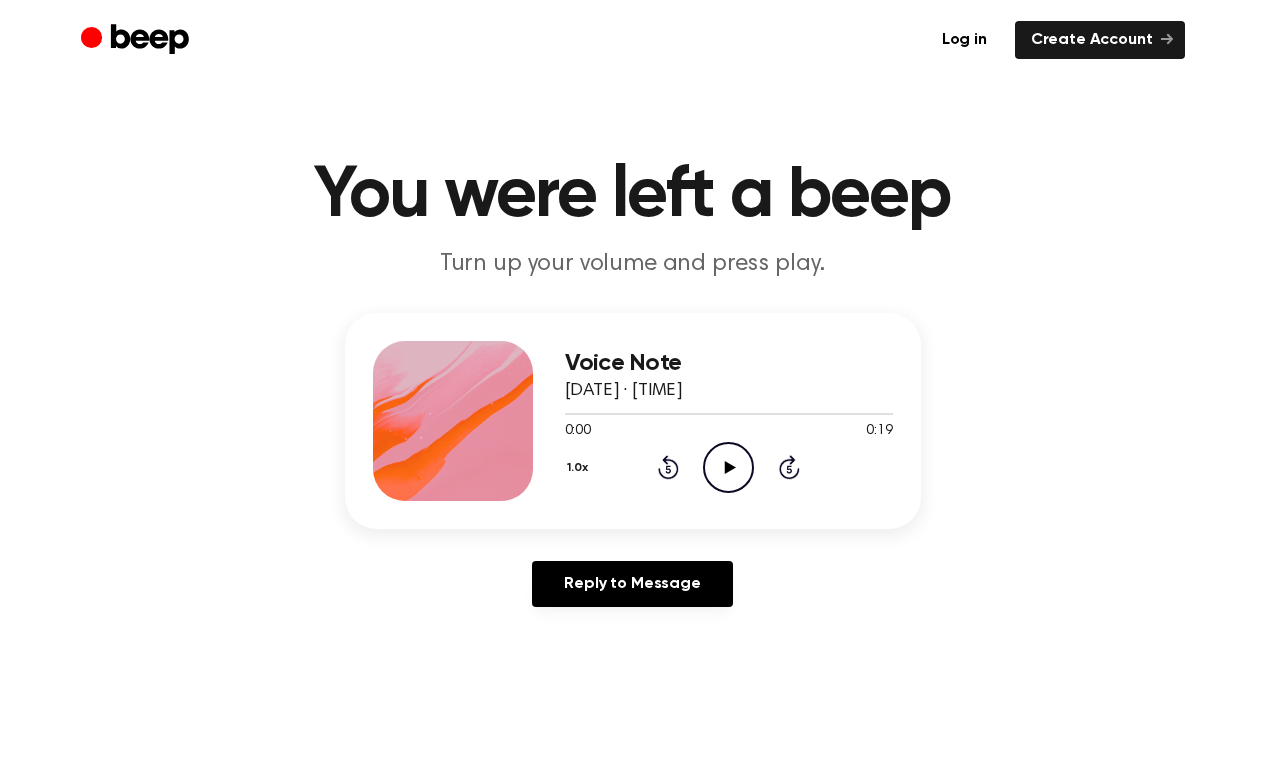 click on "Play Audio" 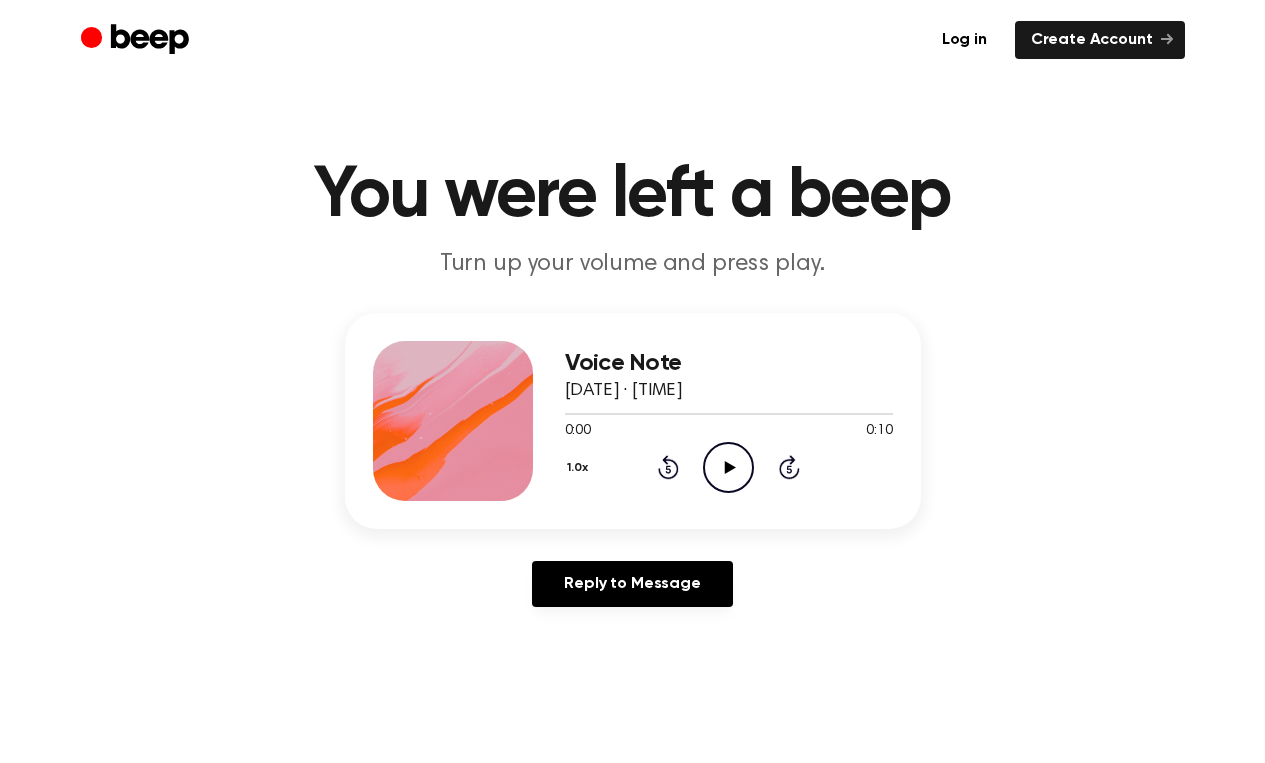 scroll, scrollTop: 0, scrollLeft: 0, axis: both 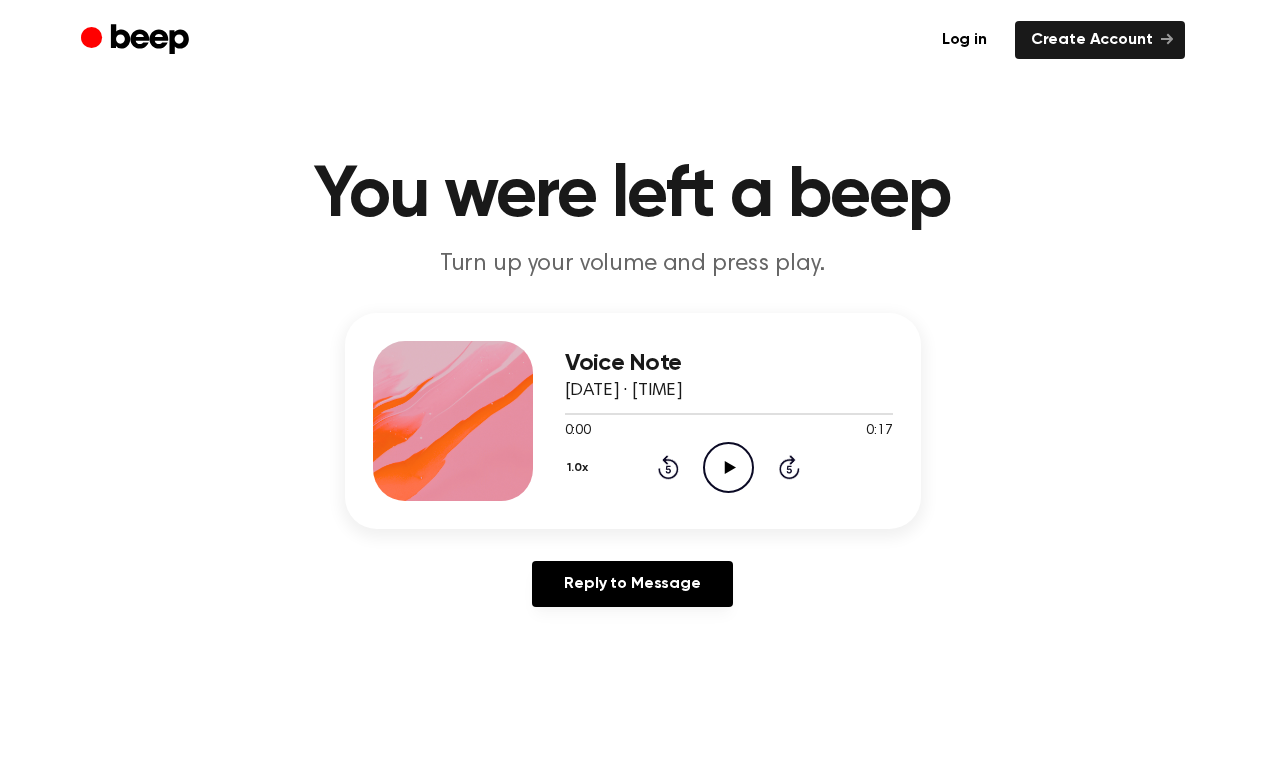 click on "Play Audio" 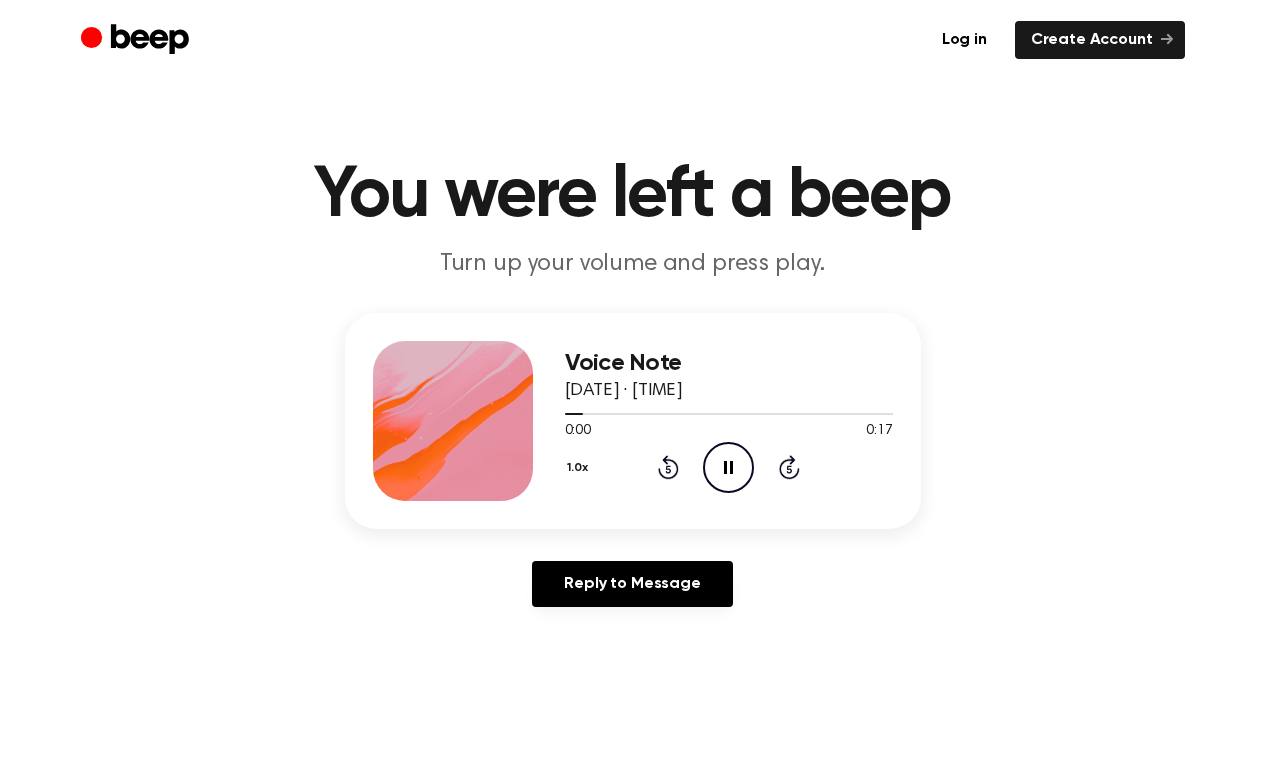 scroll, scrollTop: 0, scrollLeft: 0, axis: both 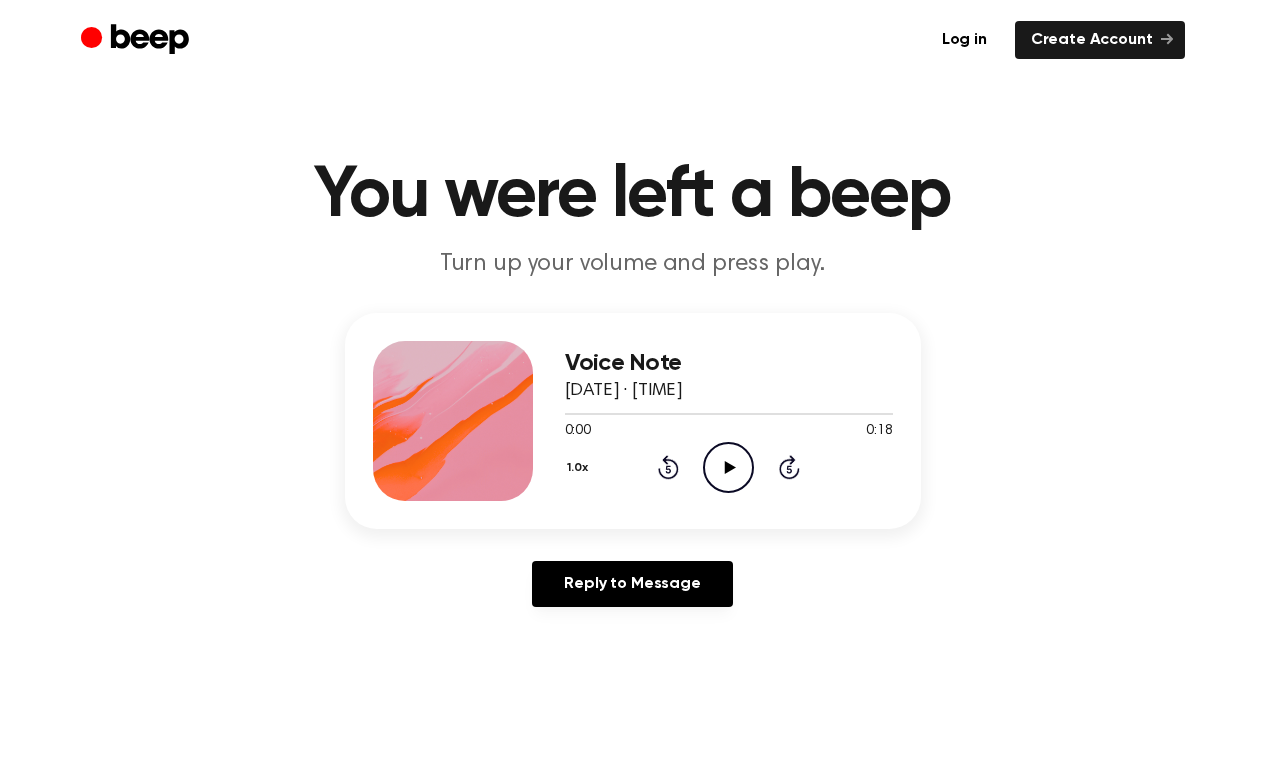 click on "Play Audio" 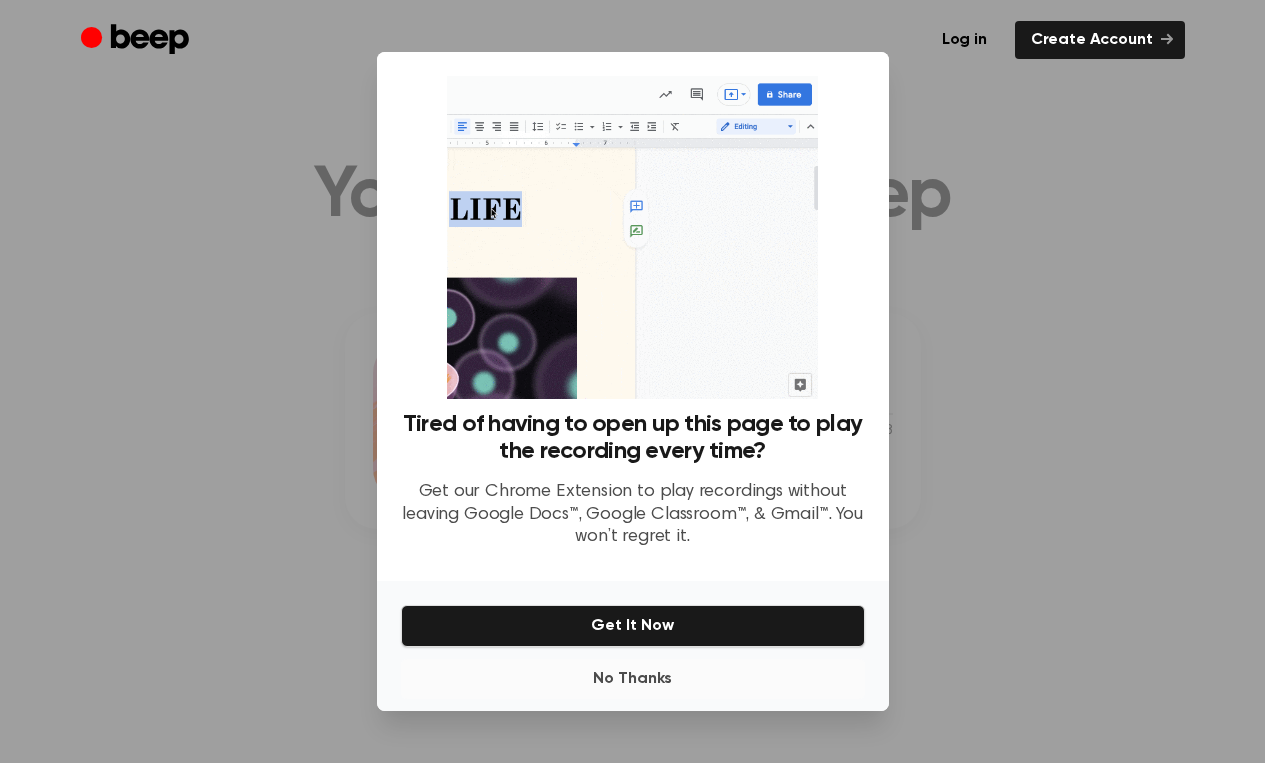 click on "No Thanks" at bounding box center (633, 679) 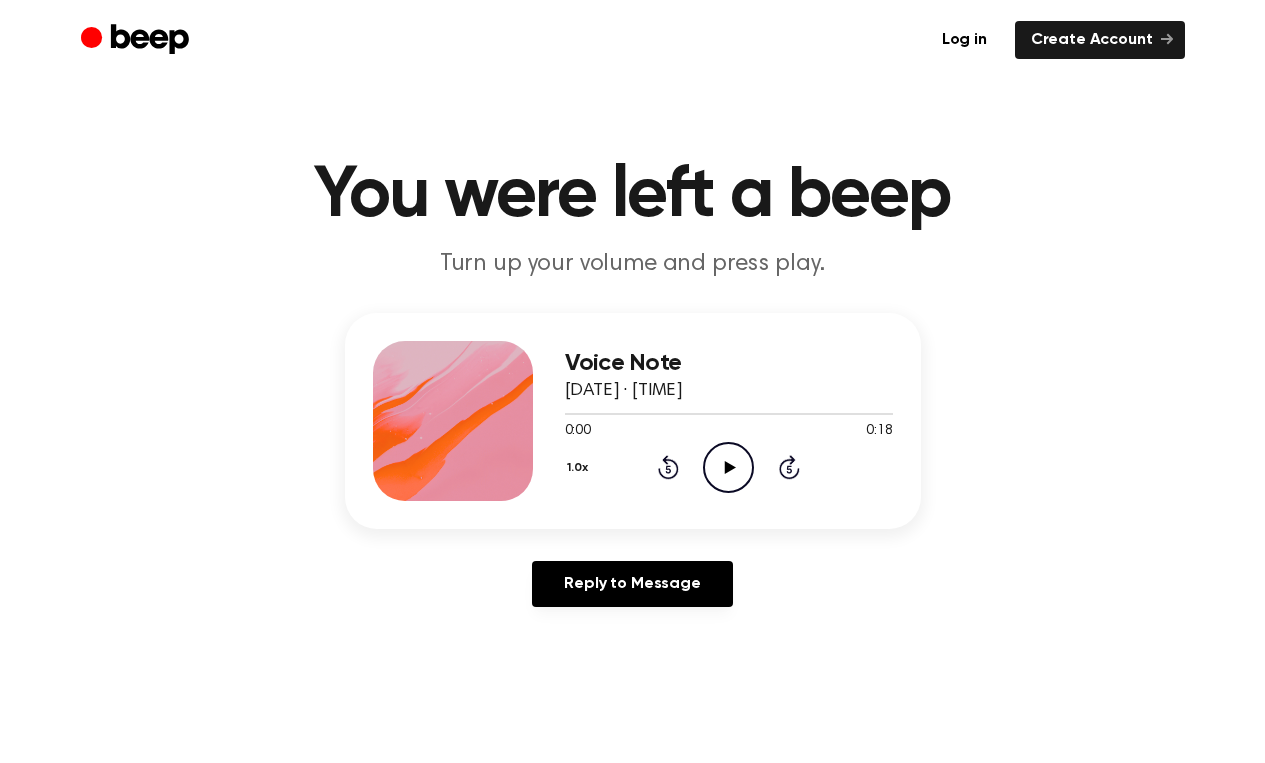 click on "Play Audio" 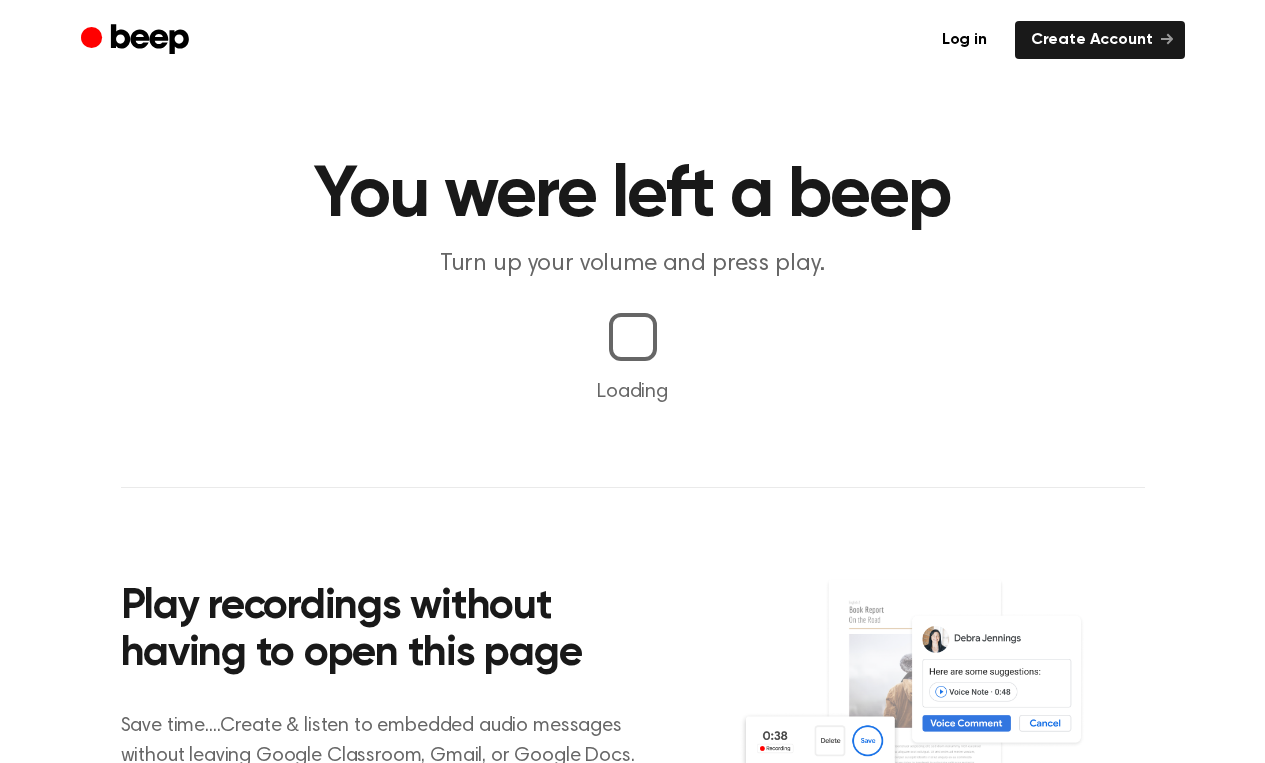 scroll, scrollTop: 0, scrollLeft: 0, axis: both 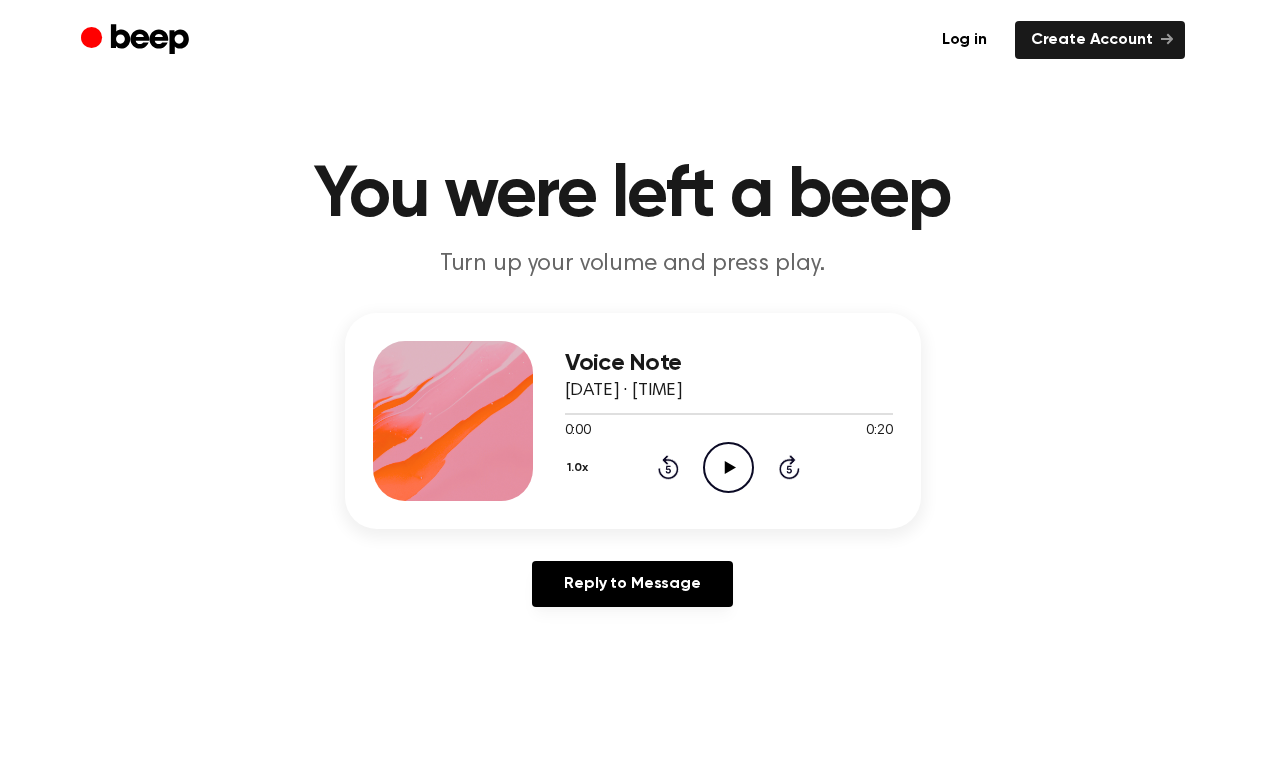 click on "Play Audio" 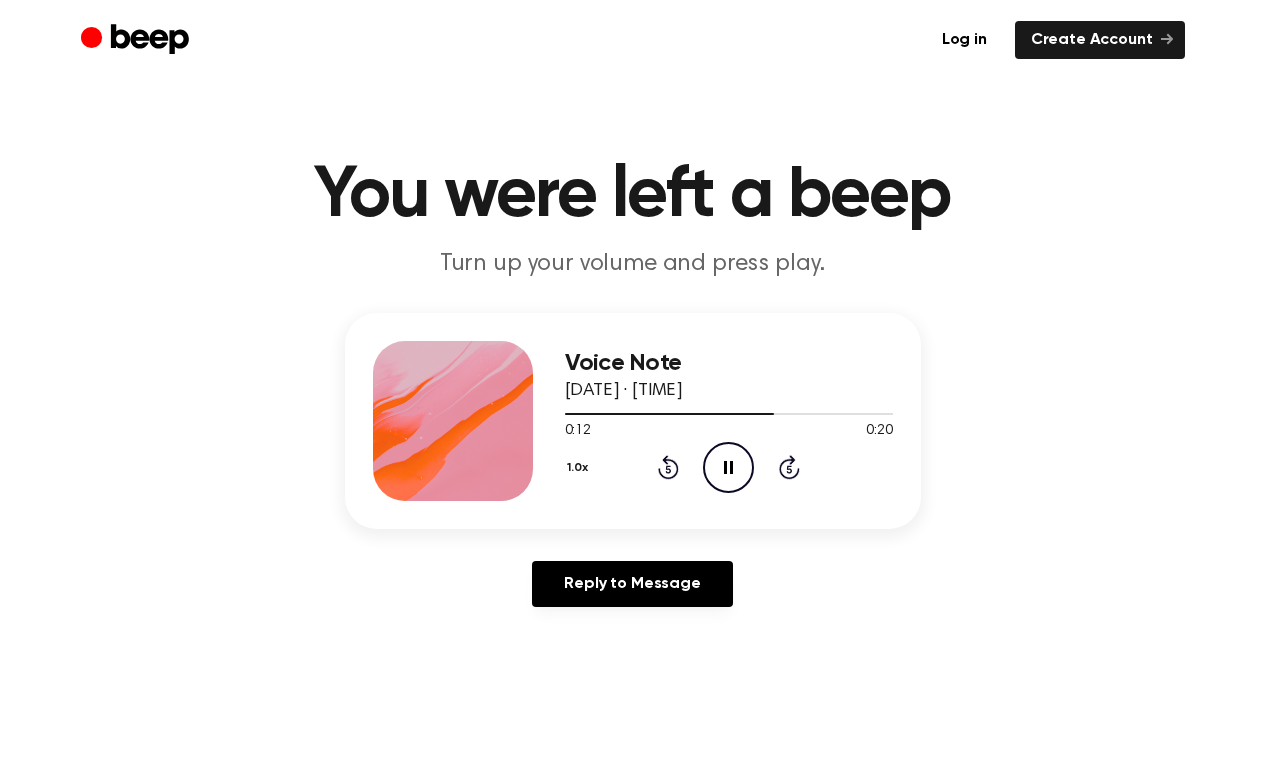 click on "Pause Audio" 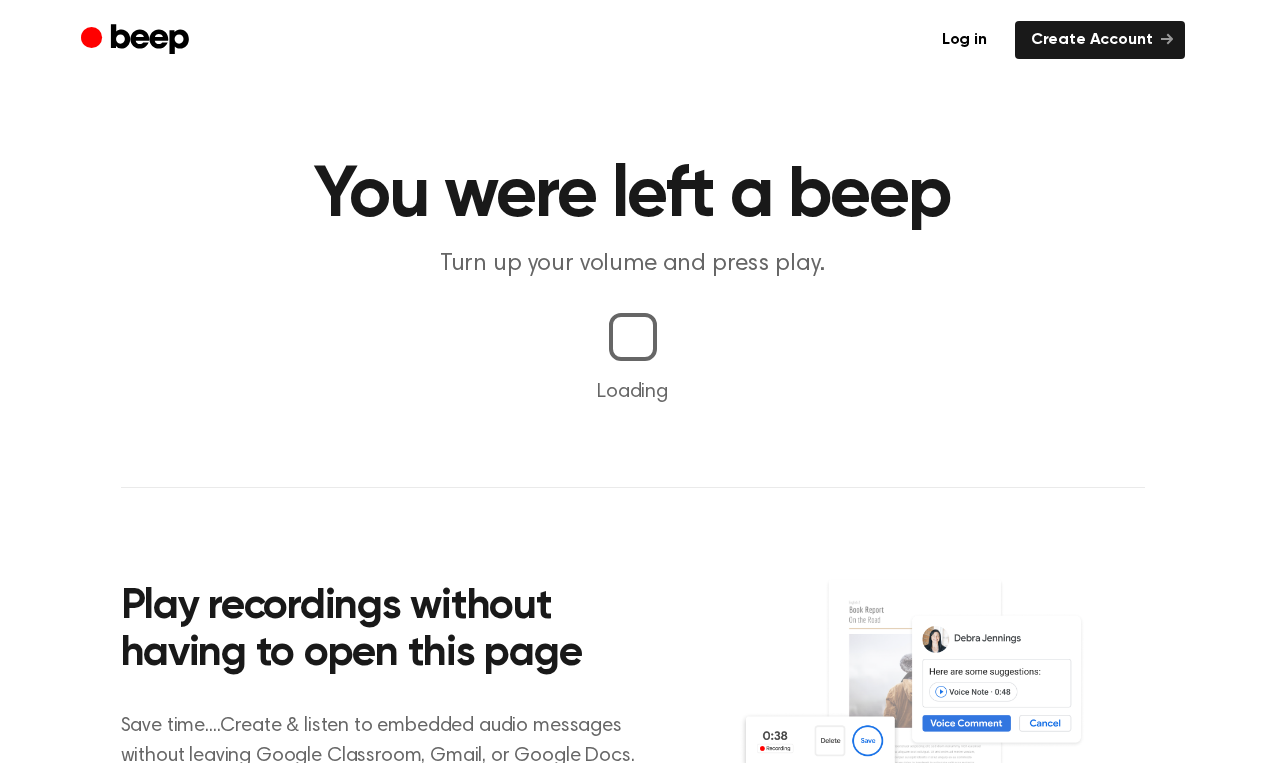 scroll, scrollTop: 0, scrollLeft: 0, axis: both 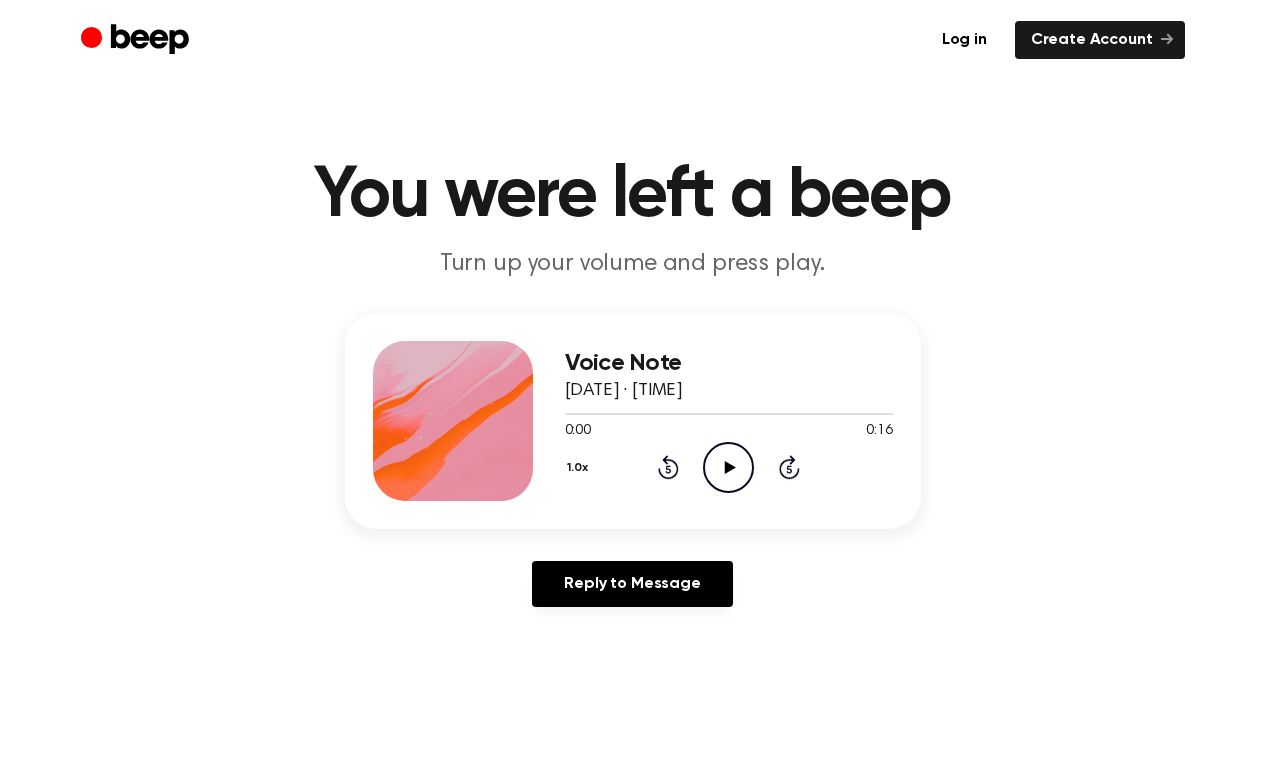 click on "Play Audio" 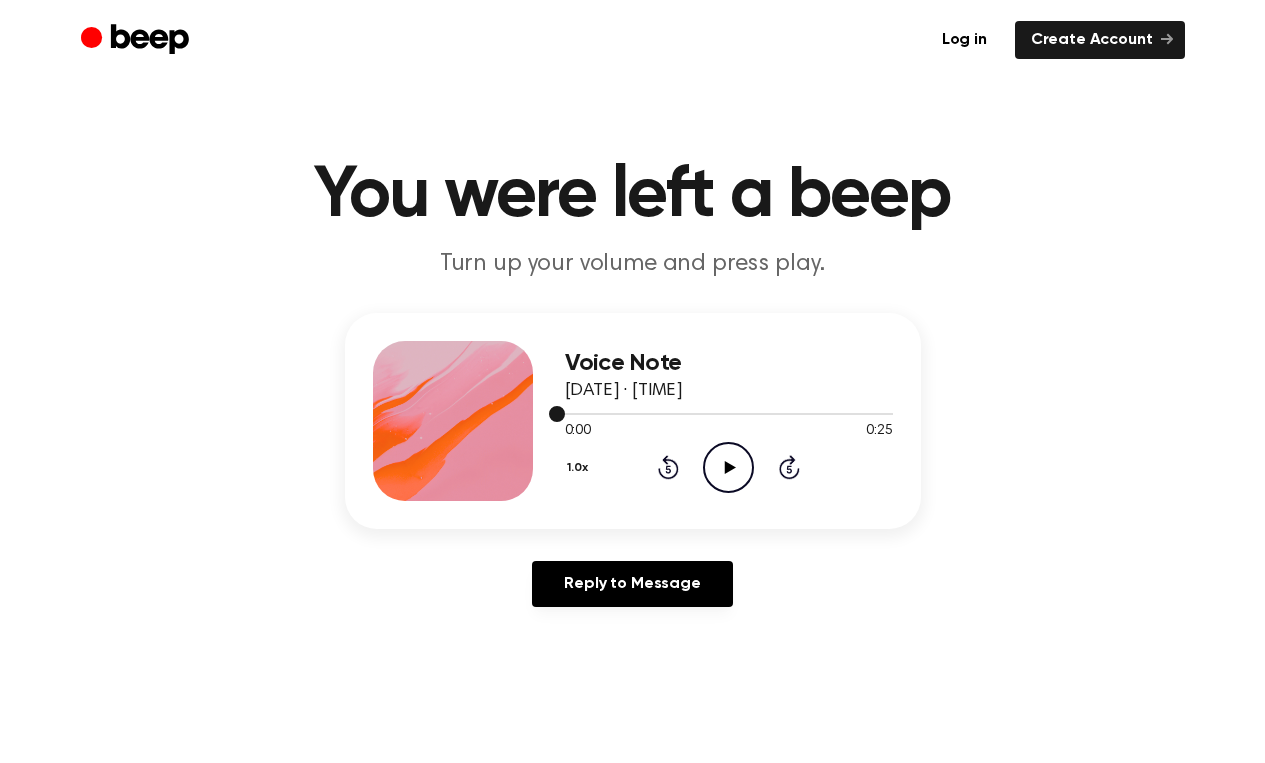 scroll, scrollTop: 0, scrollLeft: 0, axis: both 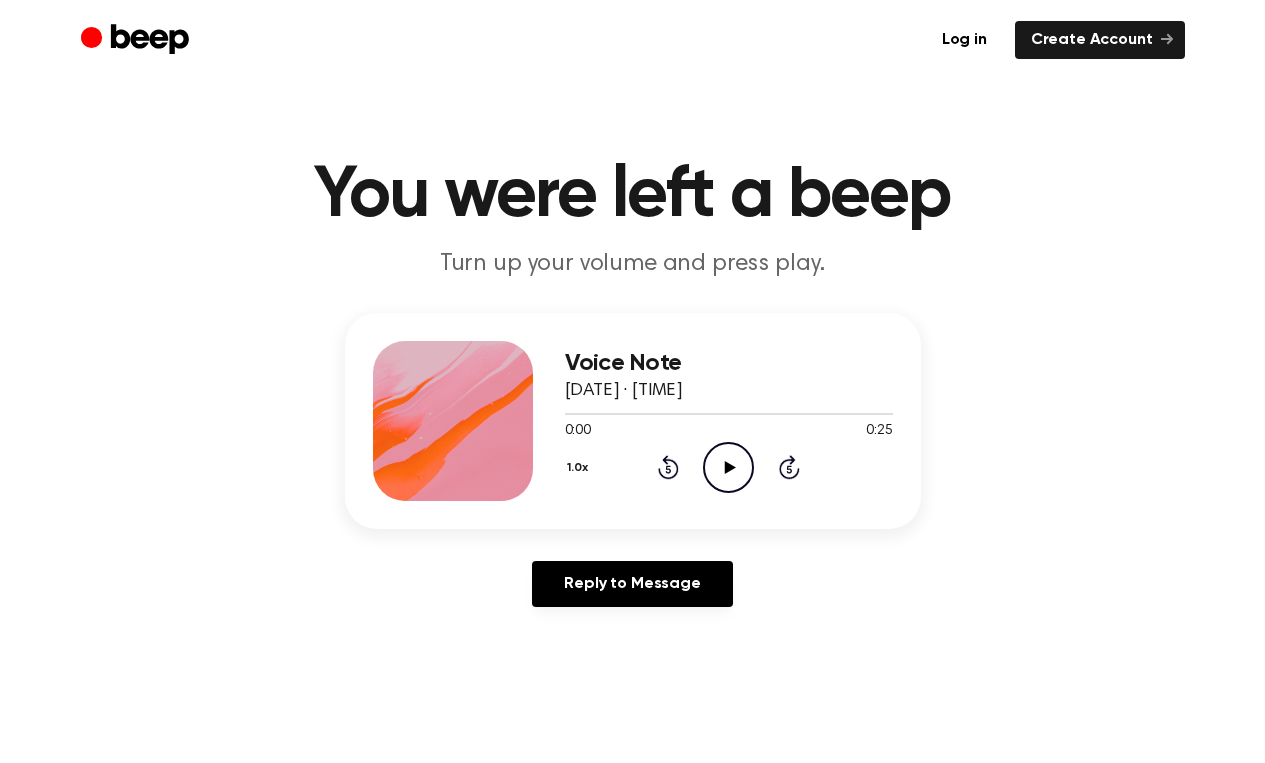 click 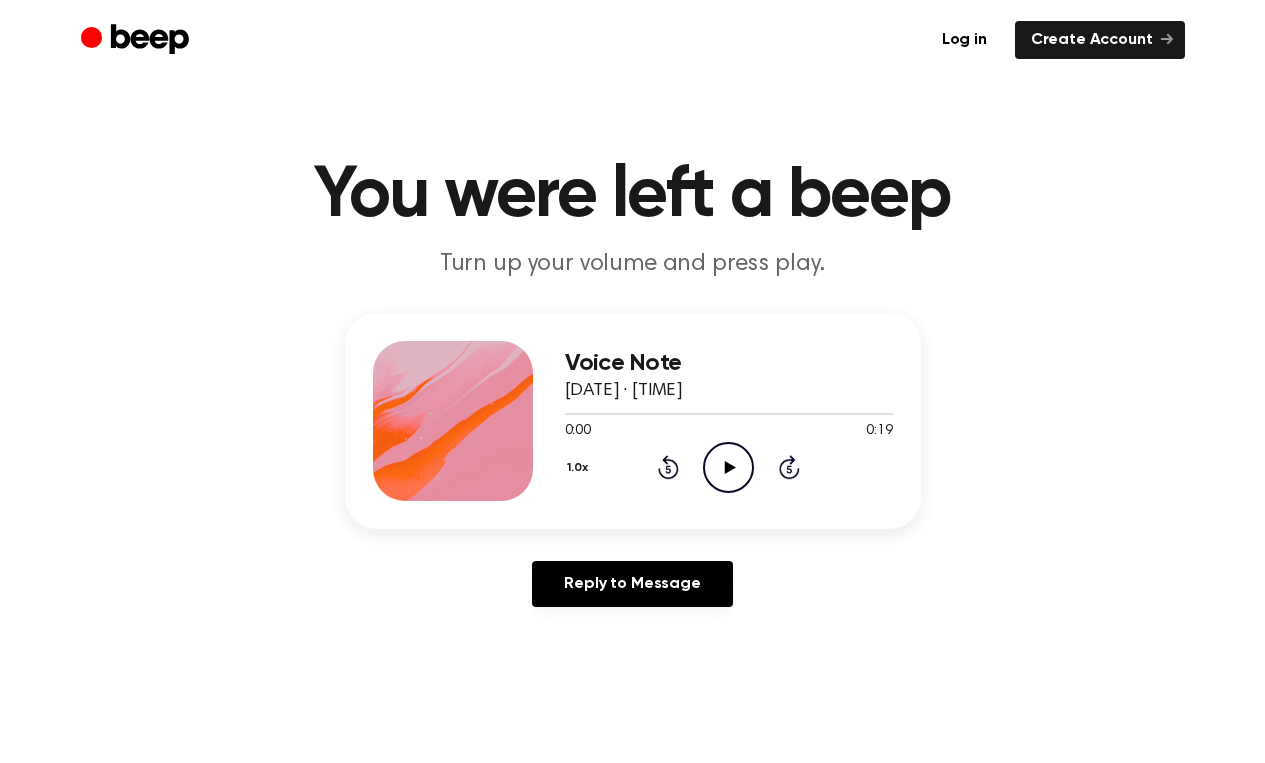 scroll, scrollTop: 0, scrollLeft: 0, axis: both 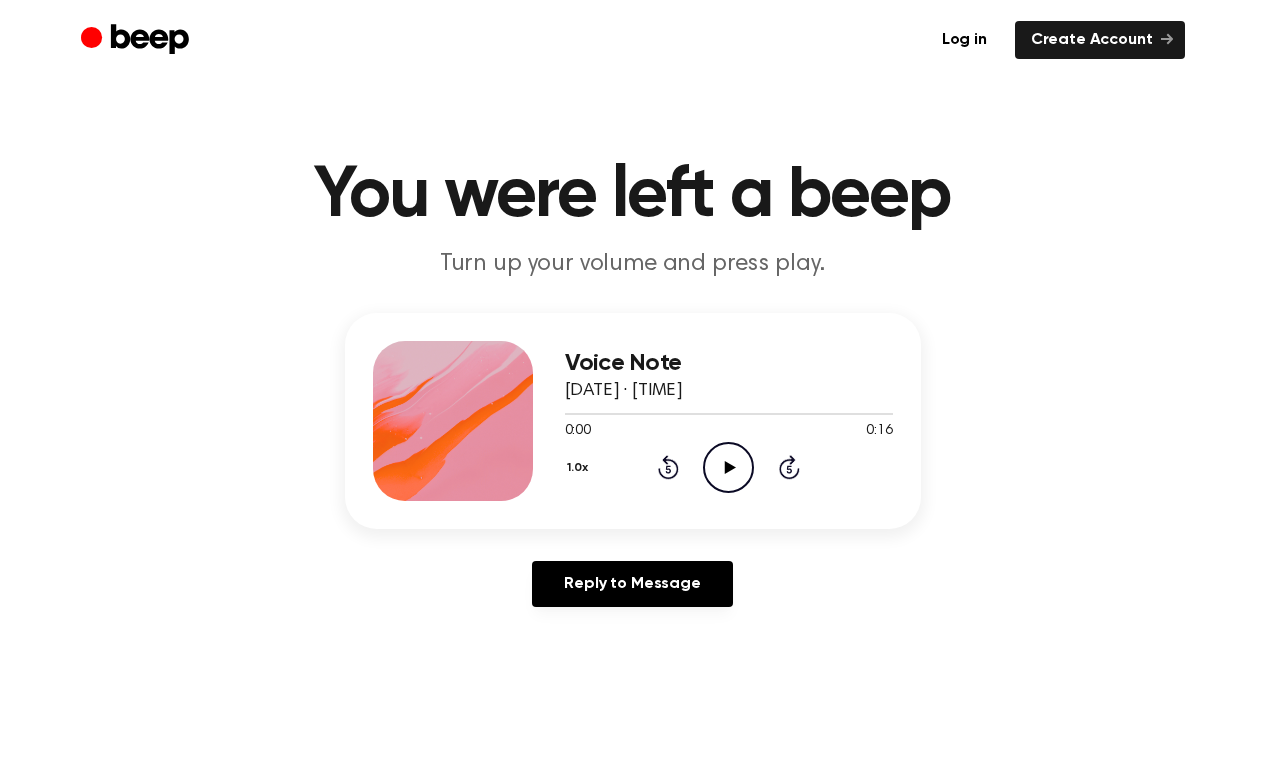 click on "Play Audio" 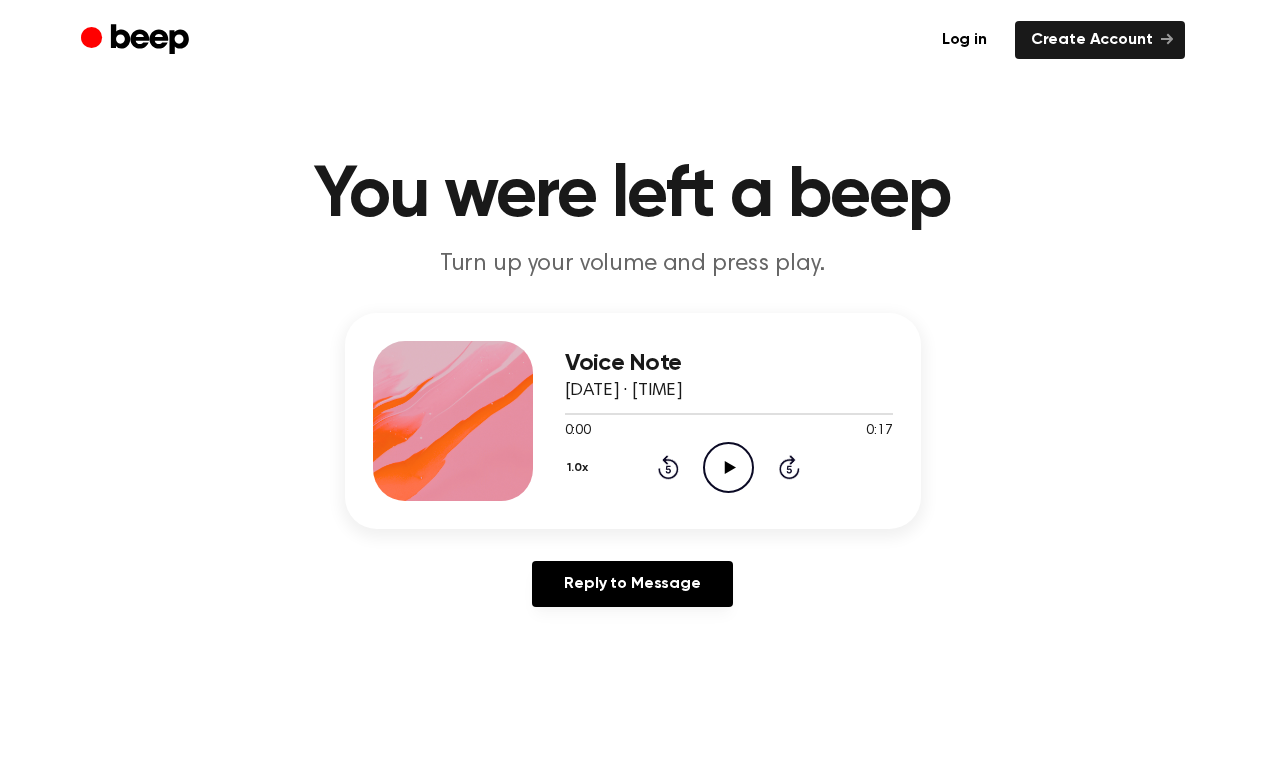 scroll, scrollTop: 0, scrollLeft: 0, axis: both 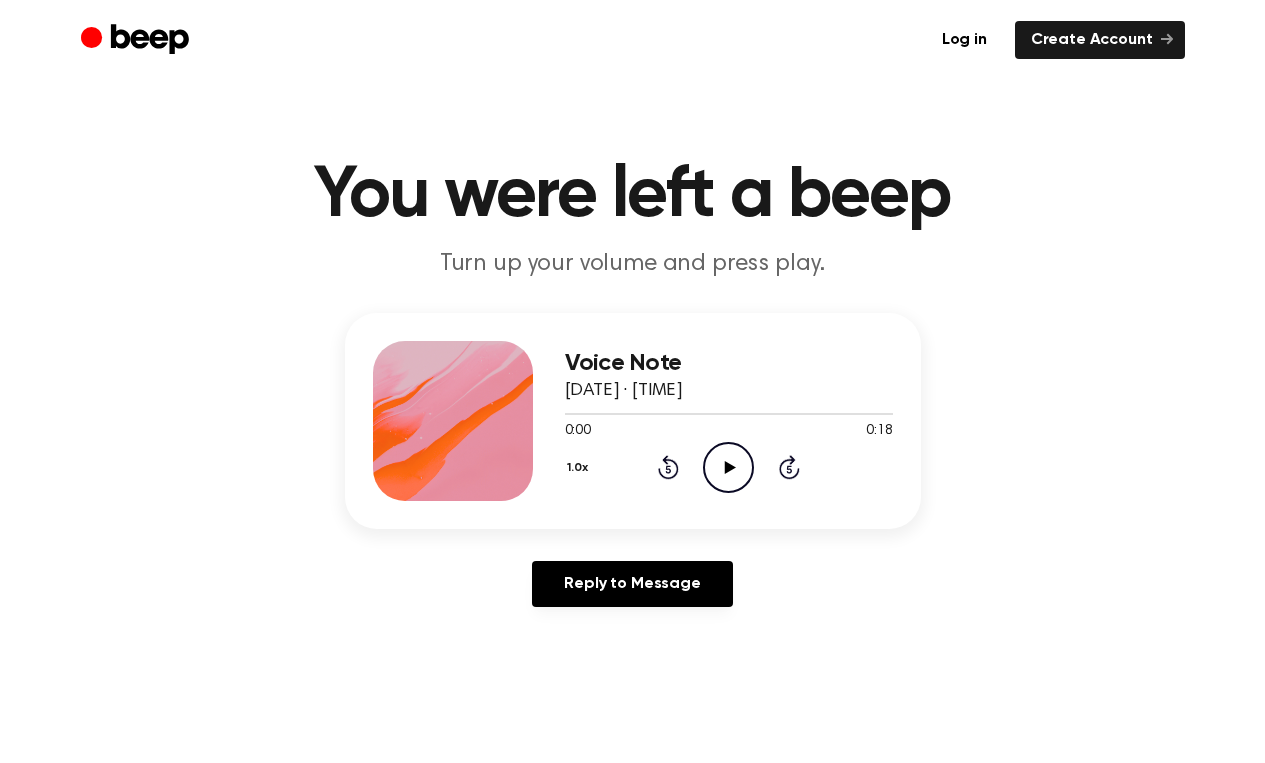 click on "Play Audio" 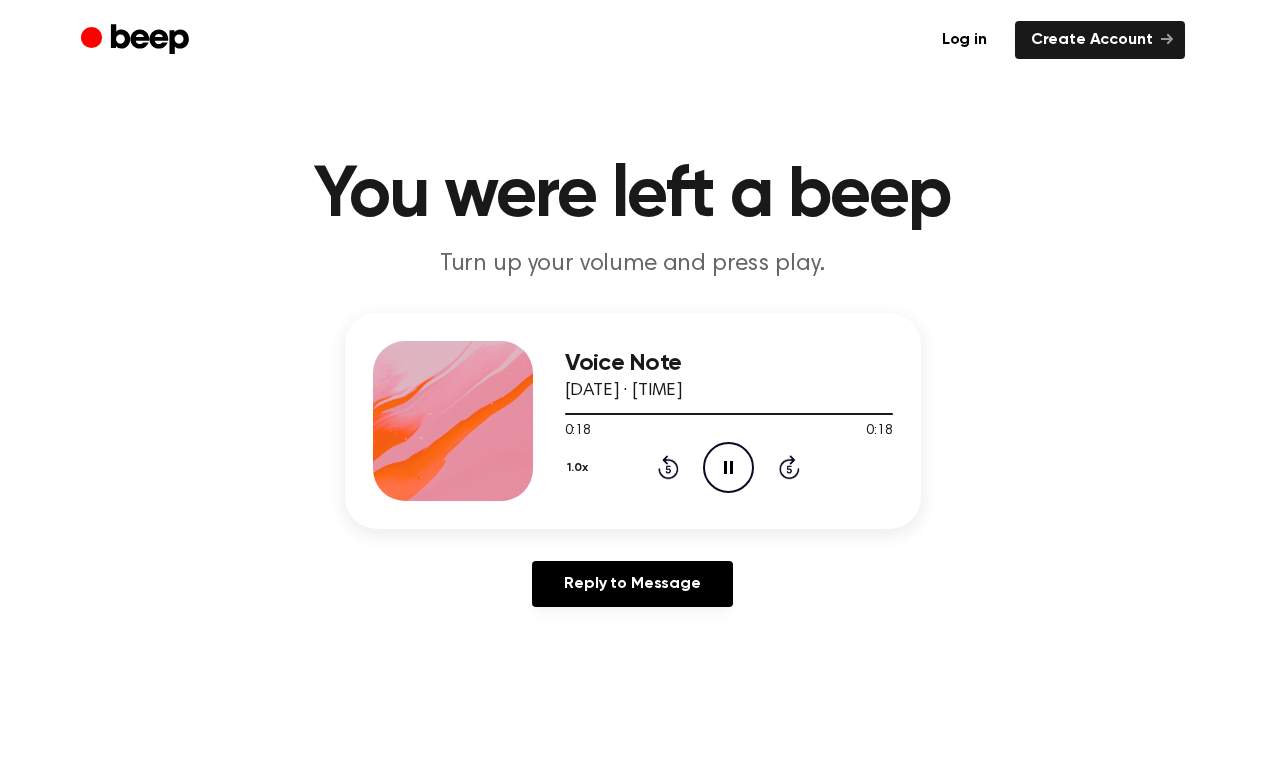 click on "Pause Audio" 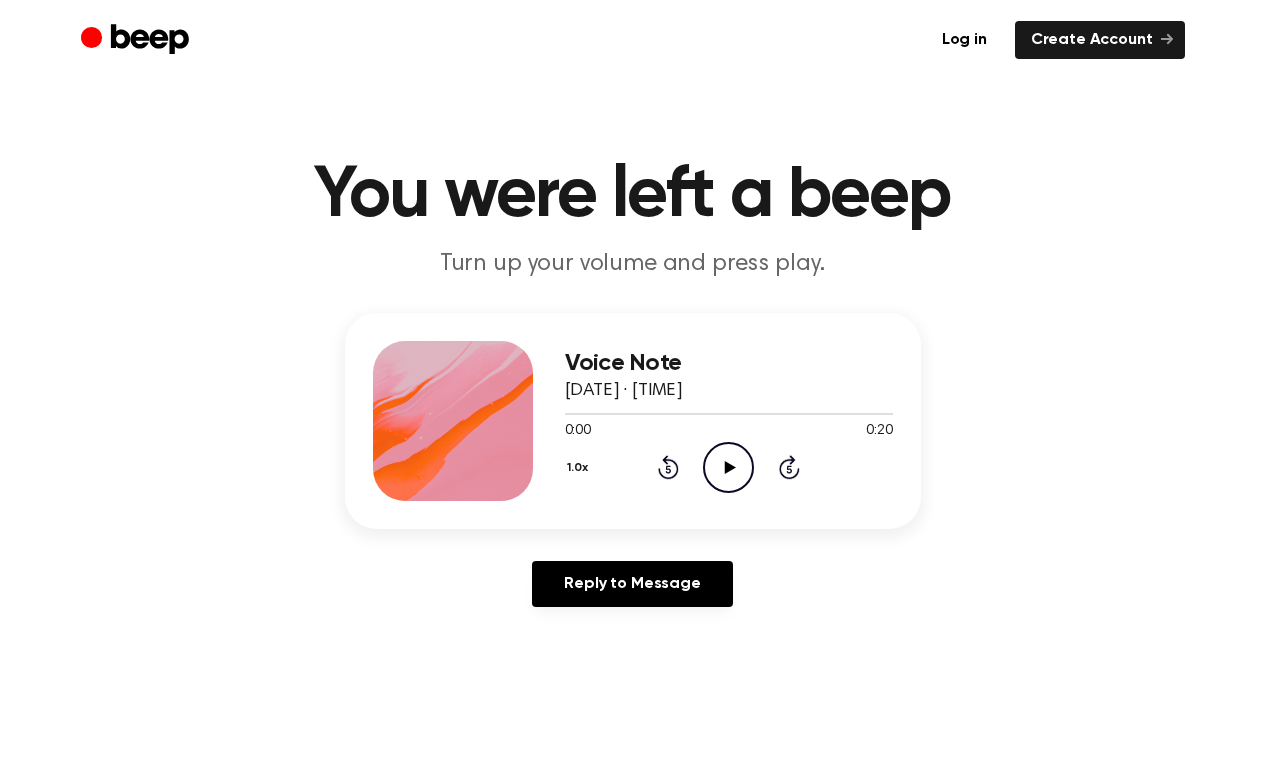 scroll, scrollTop: 0, scrollLeft: 0, axis: both 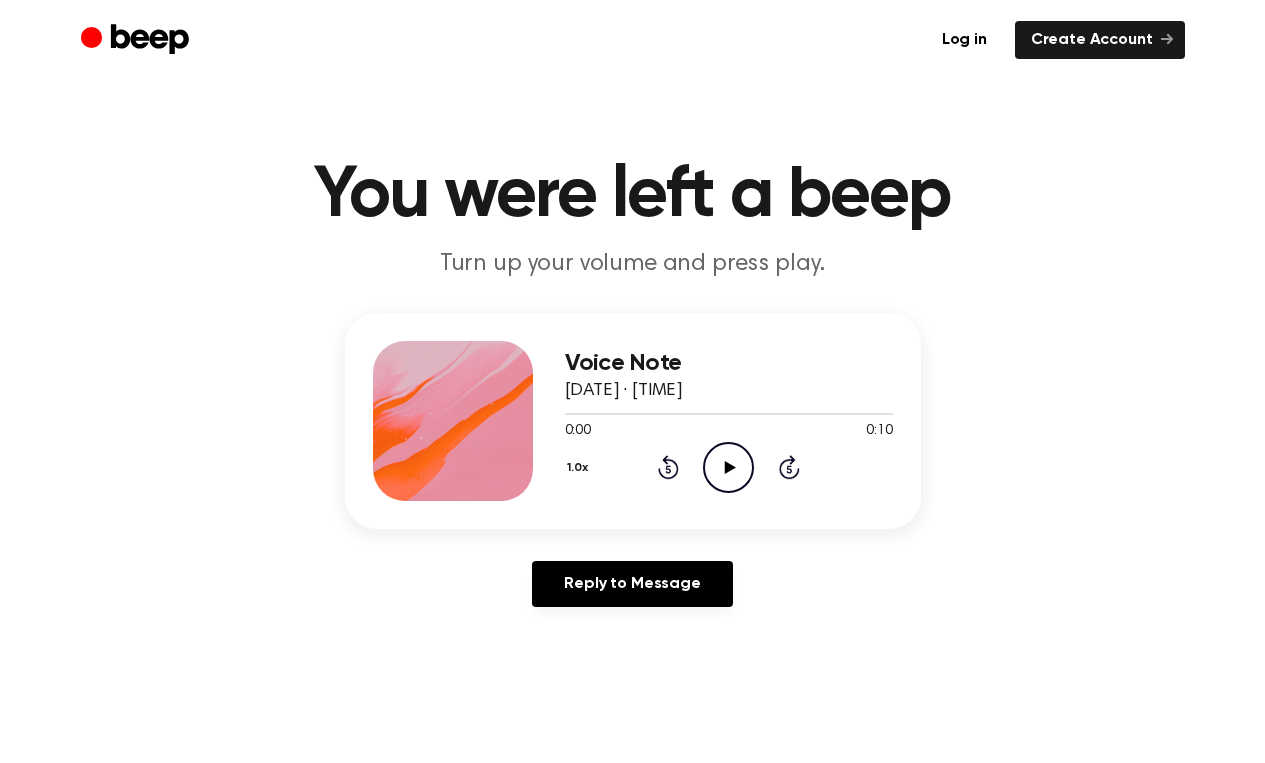 click on "Play Audio" 